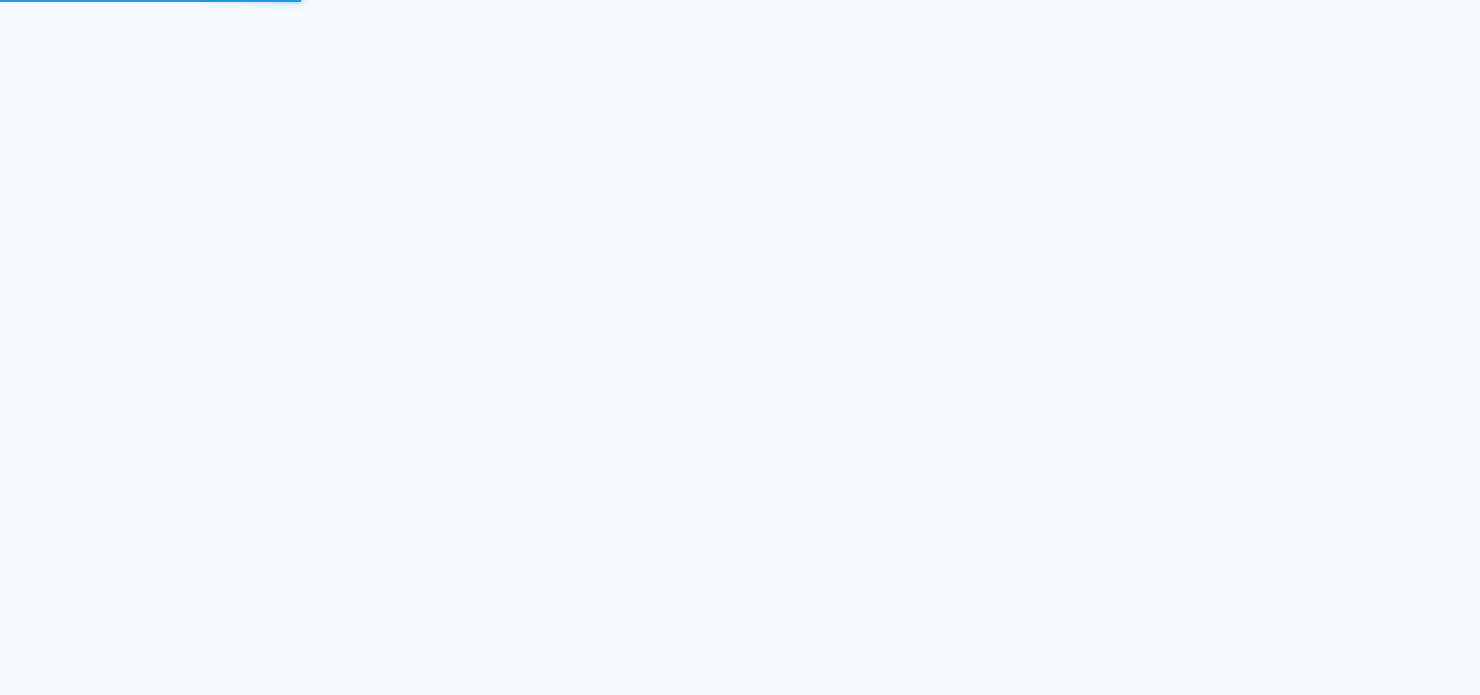 scroll, scrollTop: 0, scrollLeft: 0, axis: both 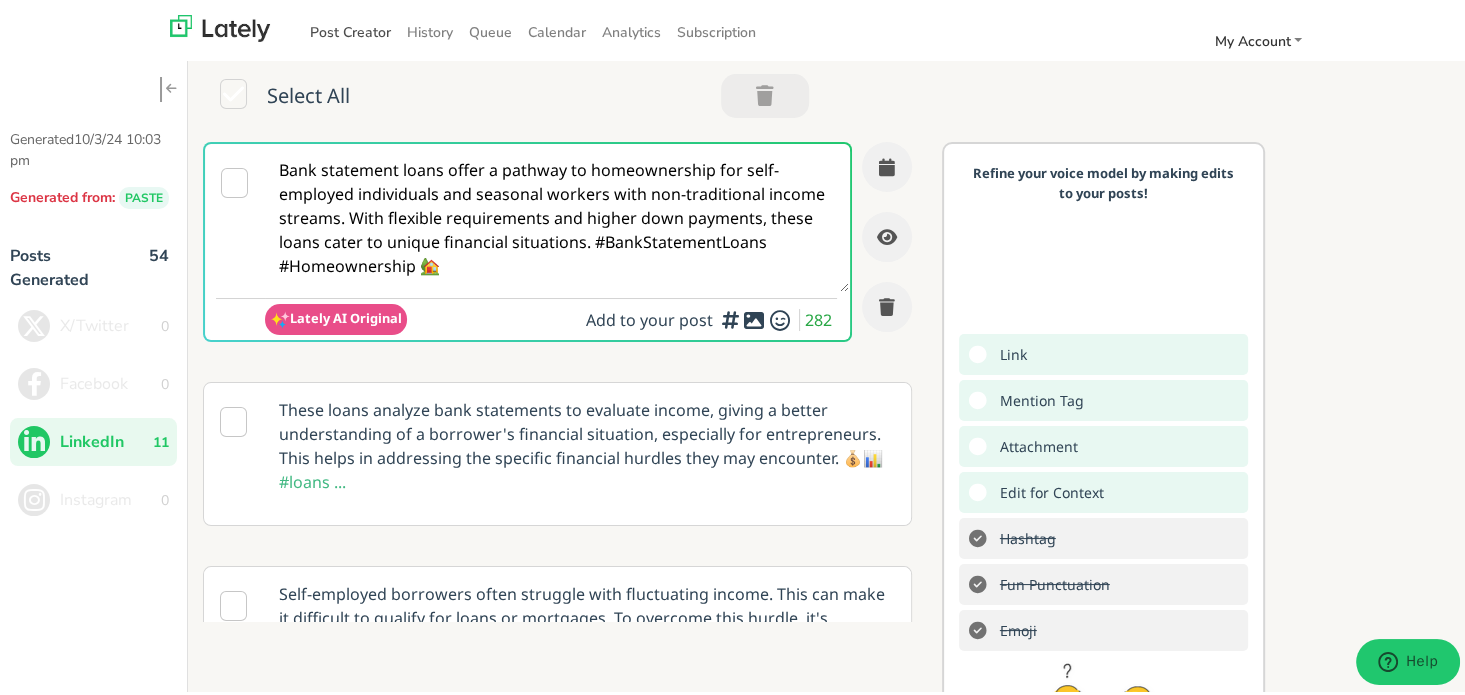 click on "Post Creator" at bounding box center (350, 28) 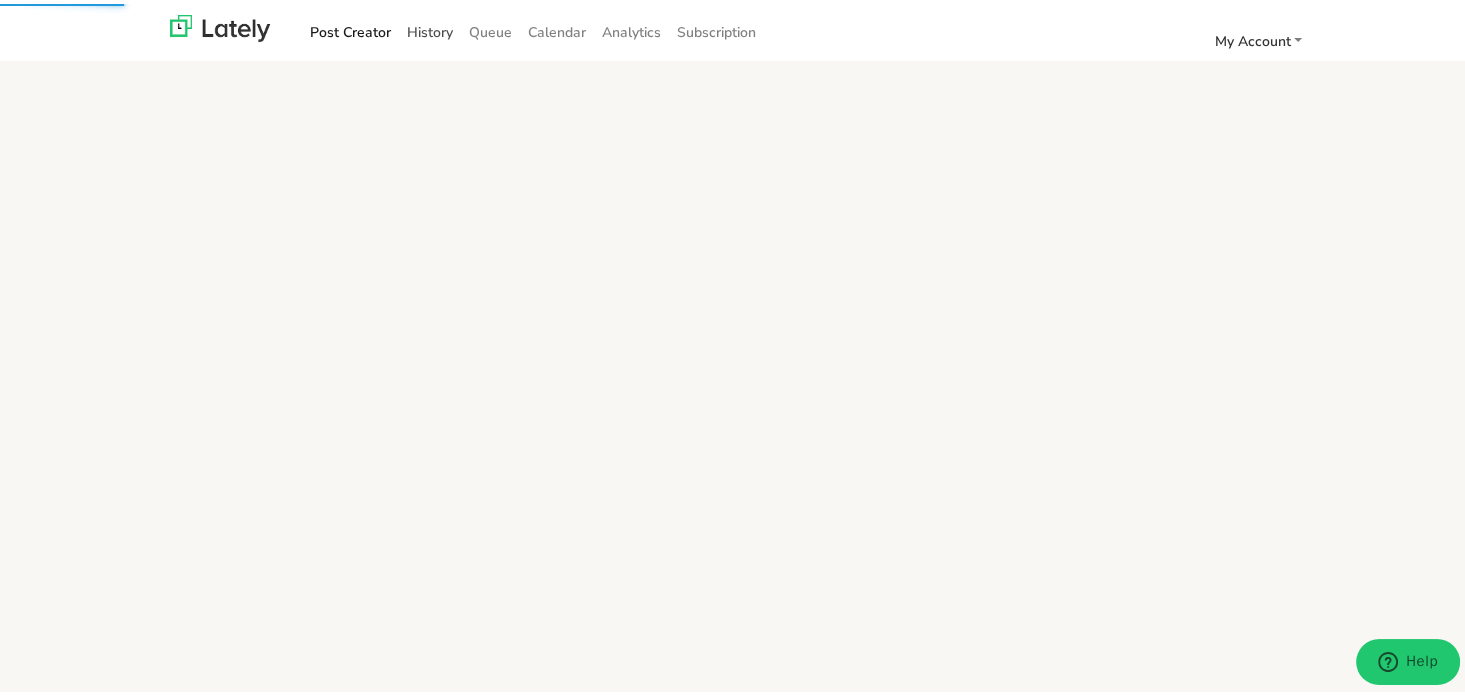 click on "History" at bounding box center (430, 28) 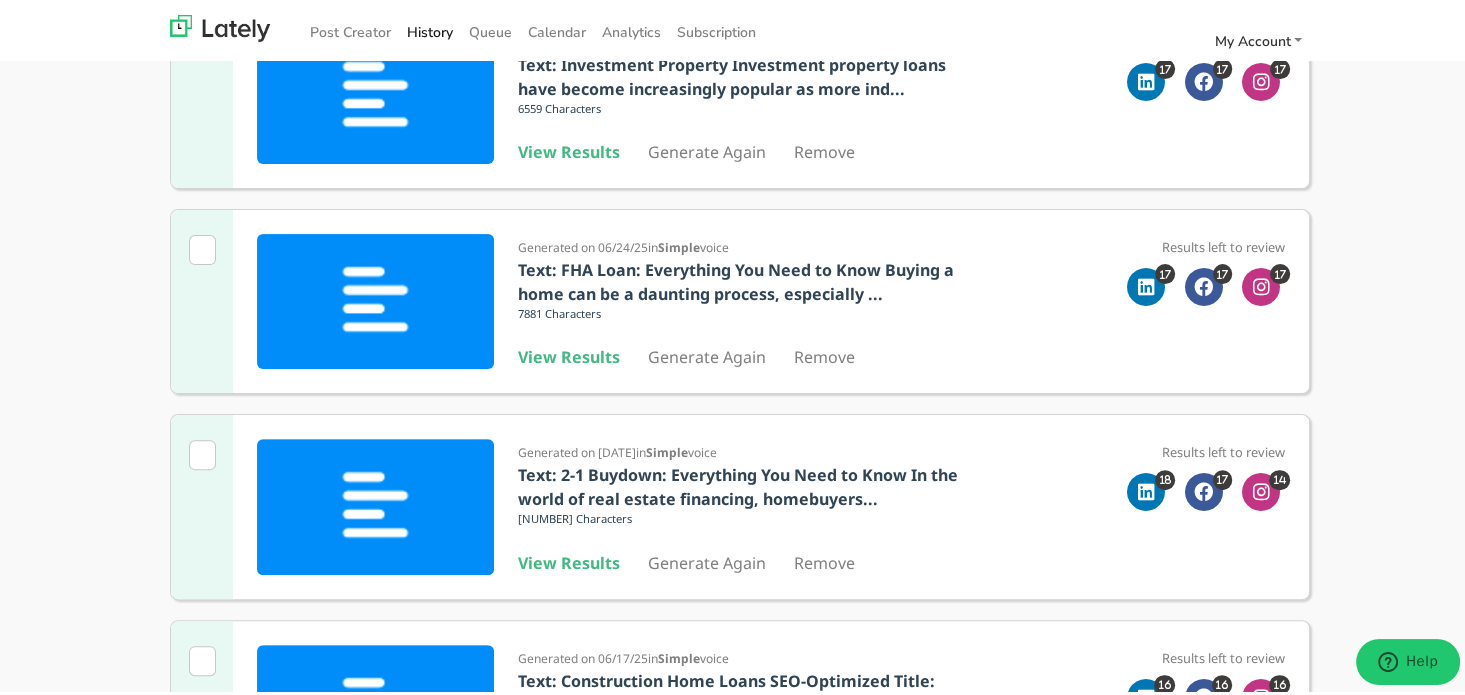 scroll, scrollTop: 500, scrollLeft: 0, axis: vertical 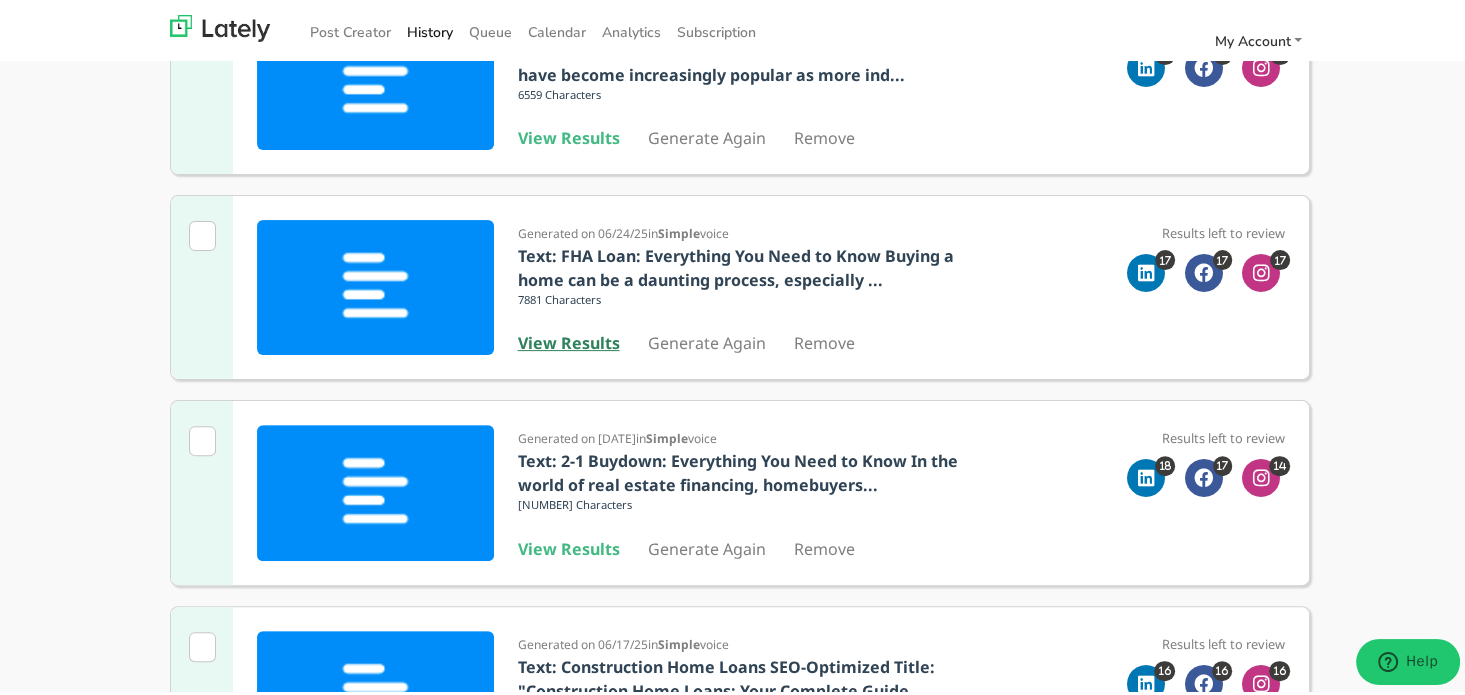 click on "View Results" at bounding box center [569, 339] 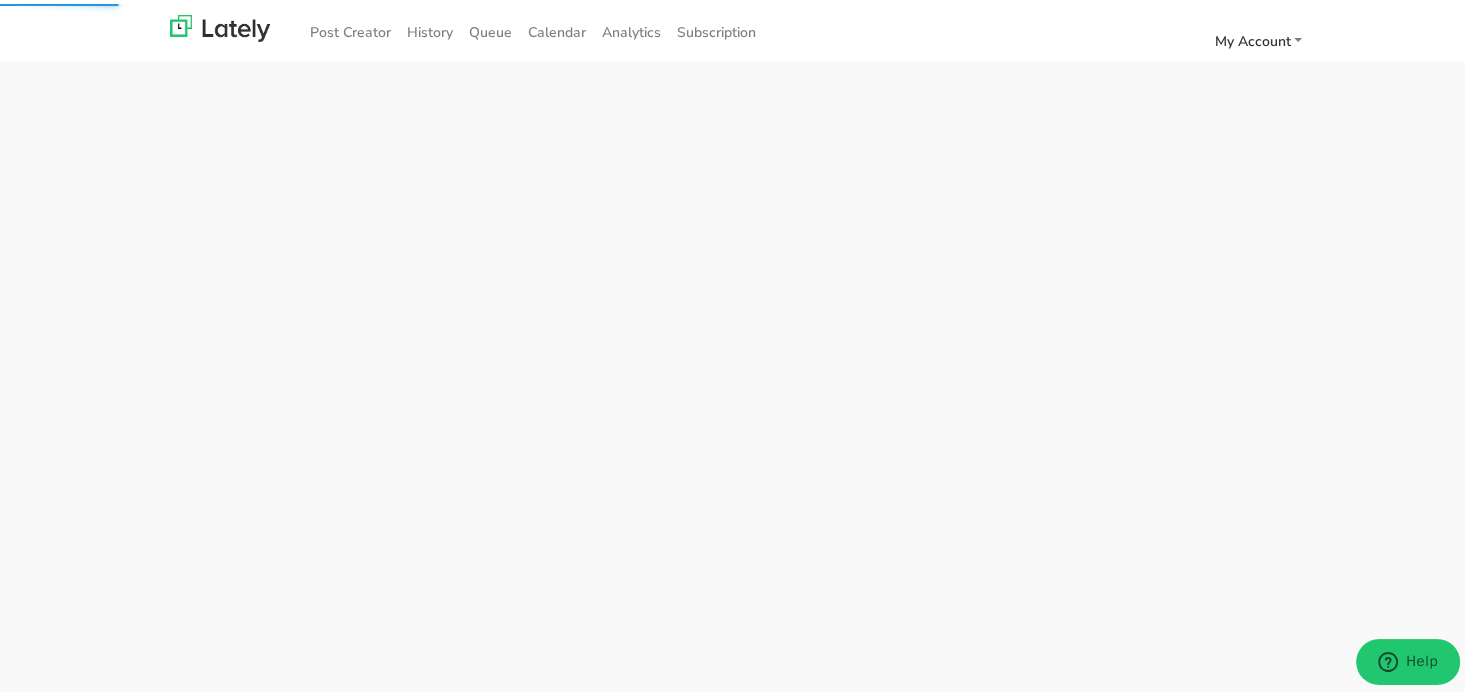 scroll, scrollTop: 0, scrollLeft: 0, axis: both 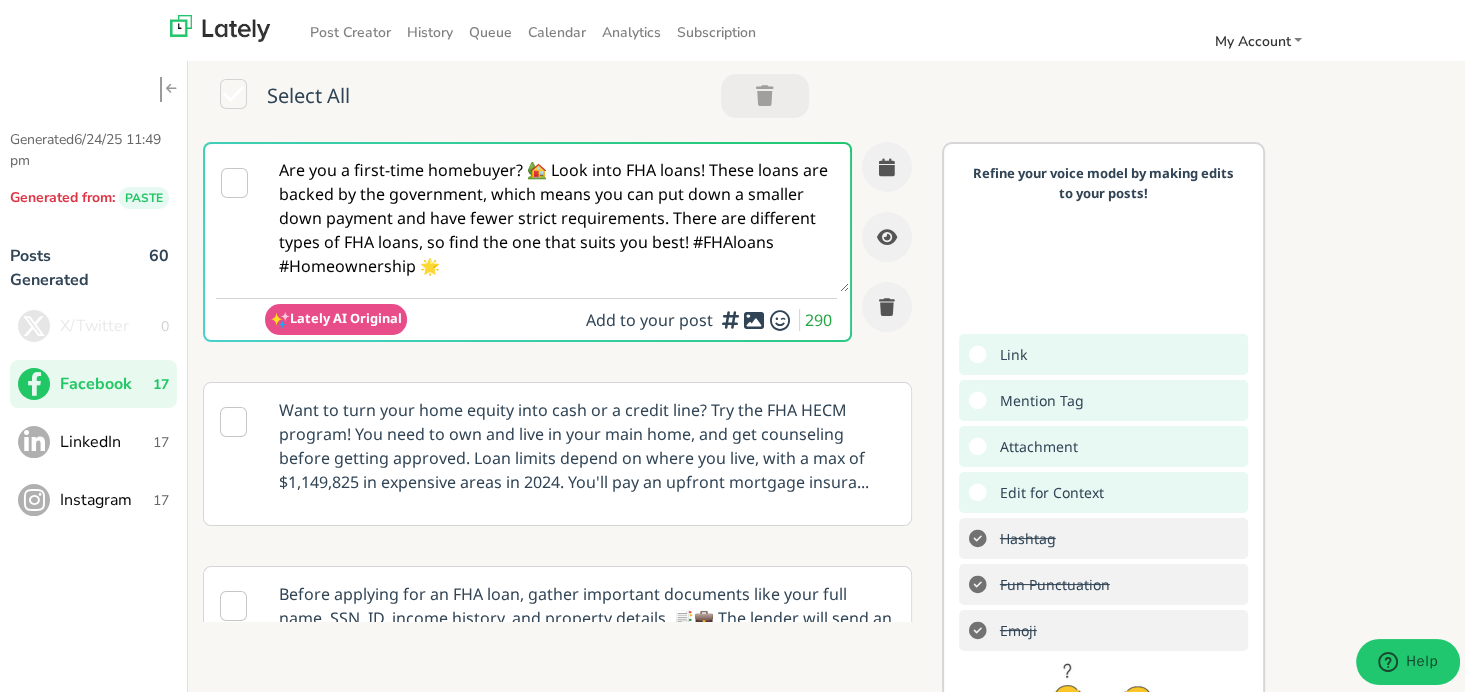 click on "Are you a first-time homebuyer? 🏡 Look into FHA loans! These loans are backed by the government, which means you can put down a smaller down payment and have fewer strict requirements. There are different types of FHA loans, so find the one that suits you best! #FHAloans #Homeownership 🌟" at bounding box center [557, 214] 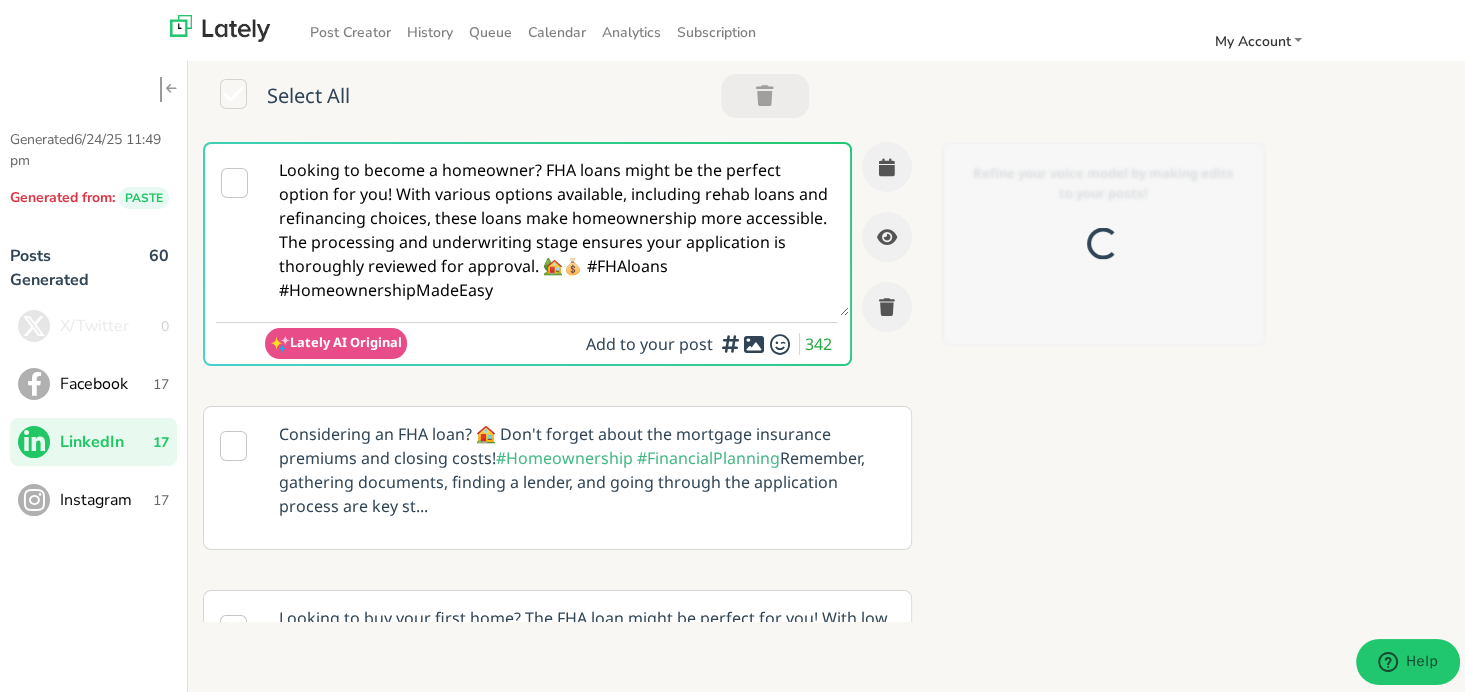 scroll, scrollTop: 0, scrollLeft: 0, axis: both 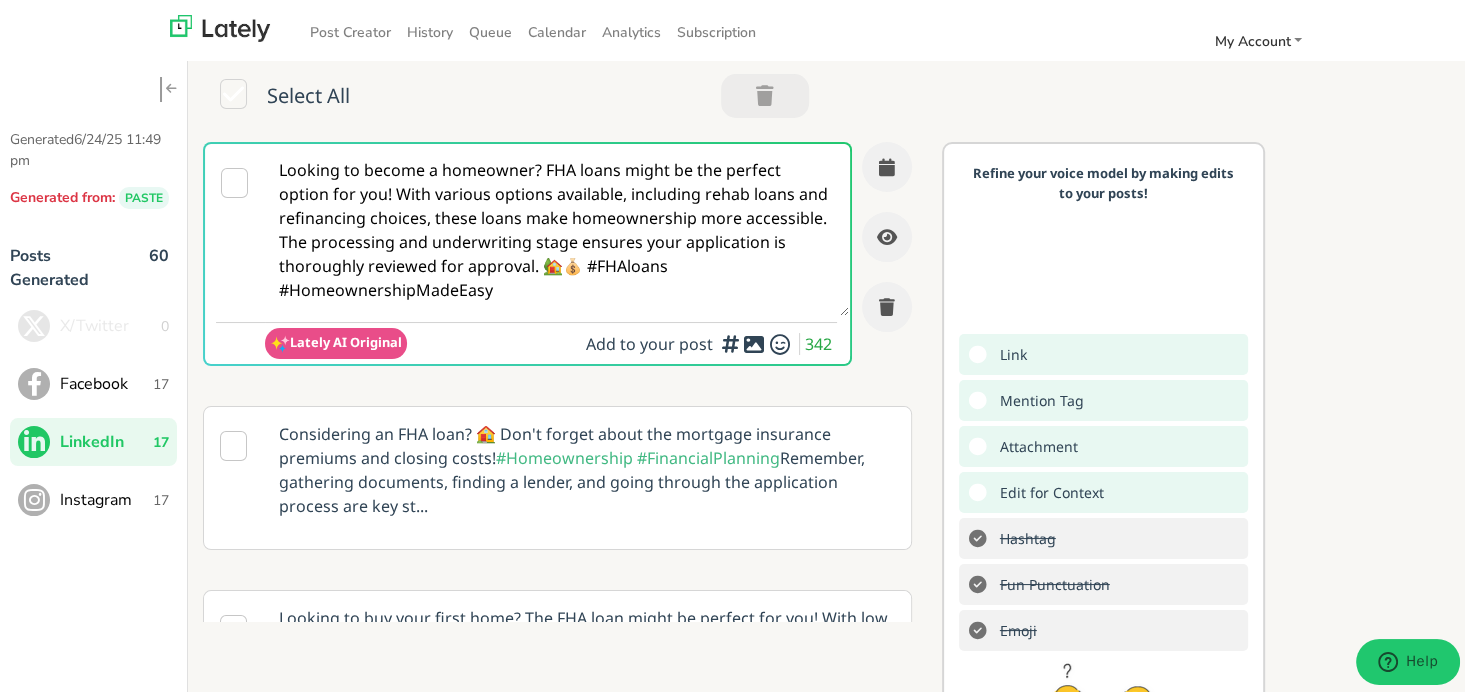 click on "Looking to become a homeowner? FHA loans might be the perfect option for you! With various options available, including rehab loans and refinancing choices, these loans make homeownership more accessible. The processing and underwriting stage ensures your application is thoroughly reviewed for approval. 🏡💰 #FHAloans #HomeownershipMadeEasy" at bounding box center (557, 226) 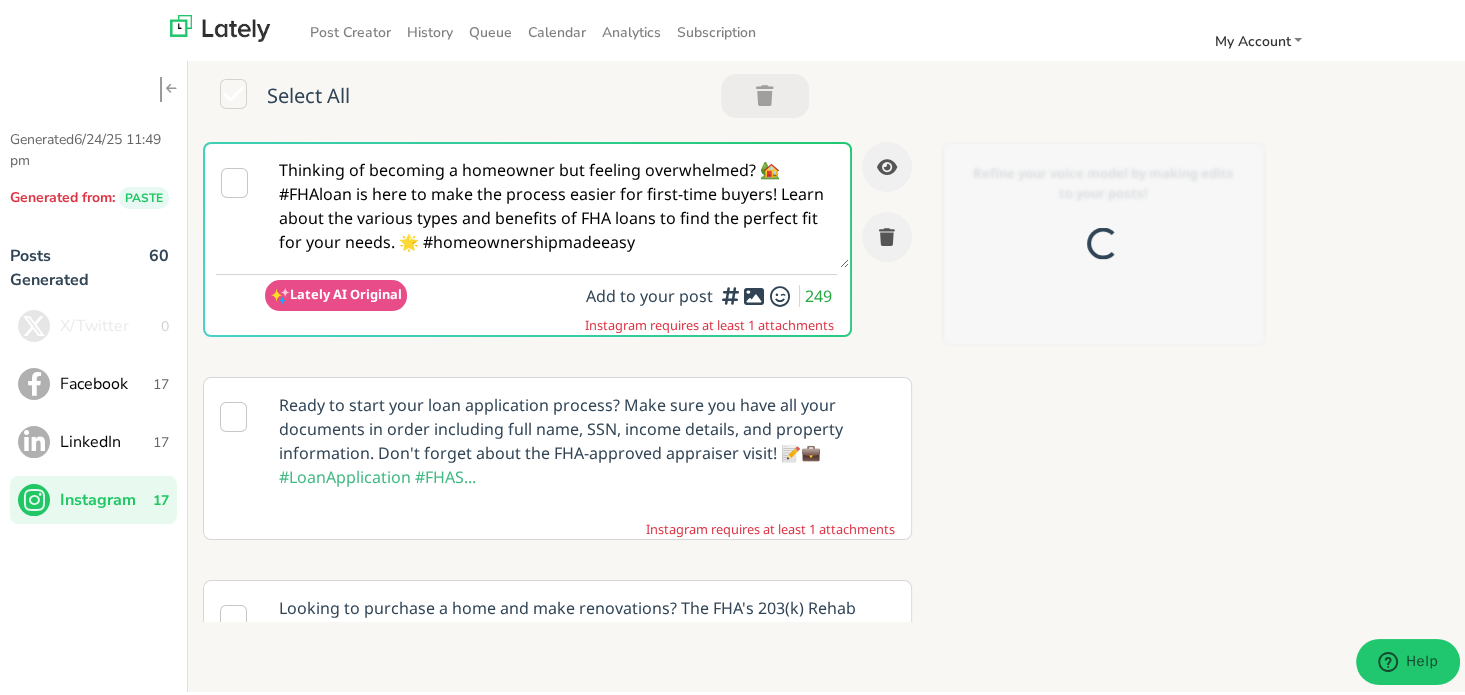 scroll, scrollTop: 0, scrollLeft: 0, axis: both 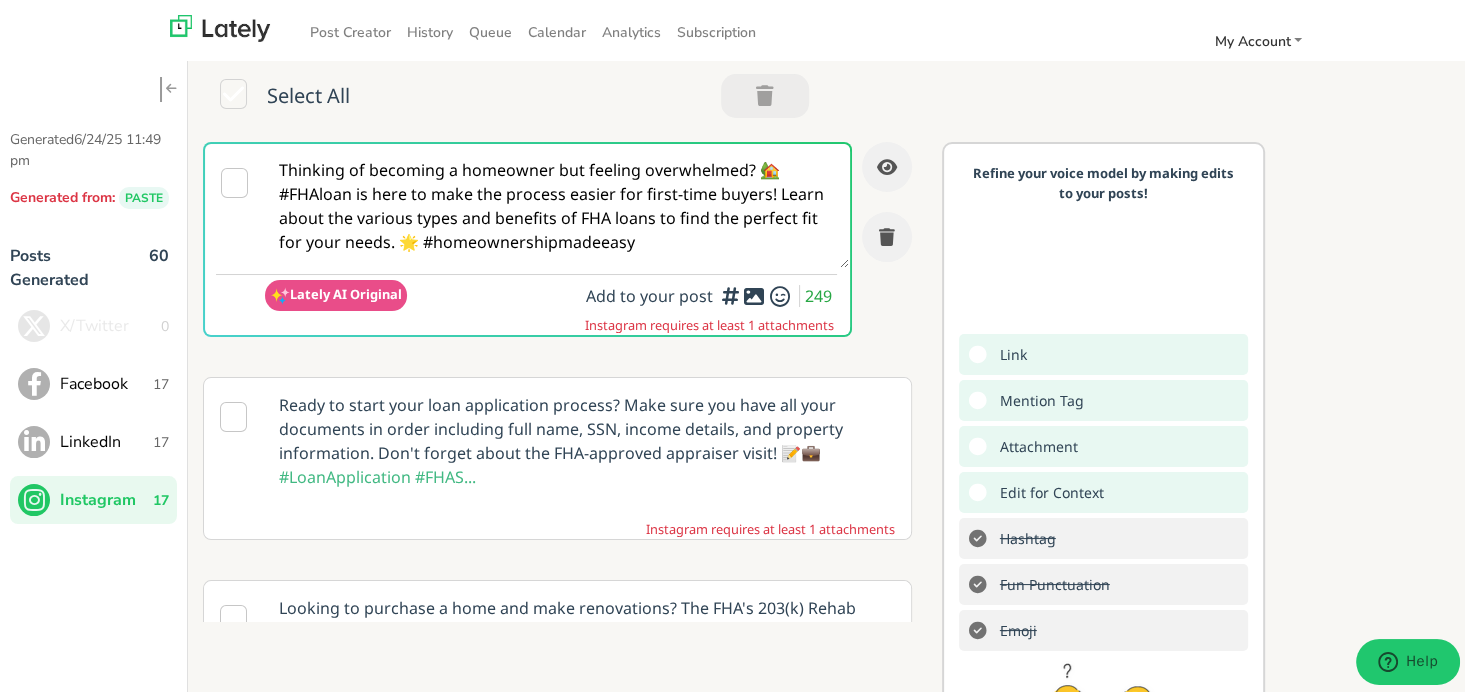 click on "Thinking of becoming a homeowner but feeling overwhelmed? 🏡 #FHAloan is here to make the process easier for first-time buyers! Learn about the various types and benefits of FHA loans to find the perfect fit for your needs. 🌟 #homeownershipmadeeasy" at bounding box center (557, 202) 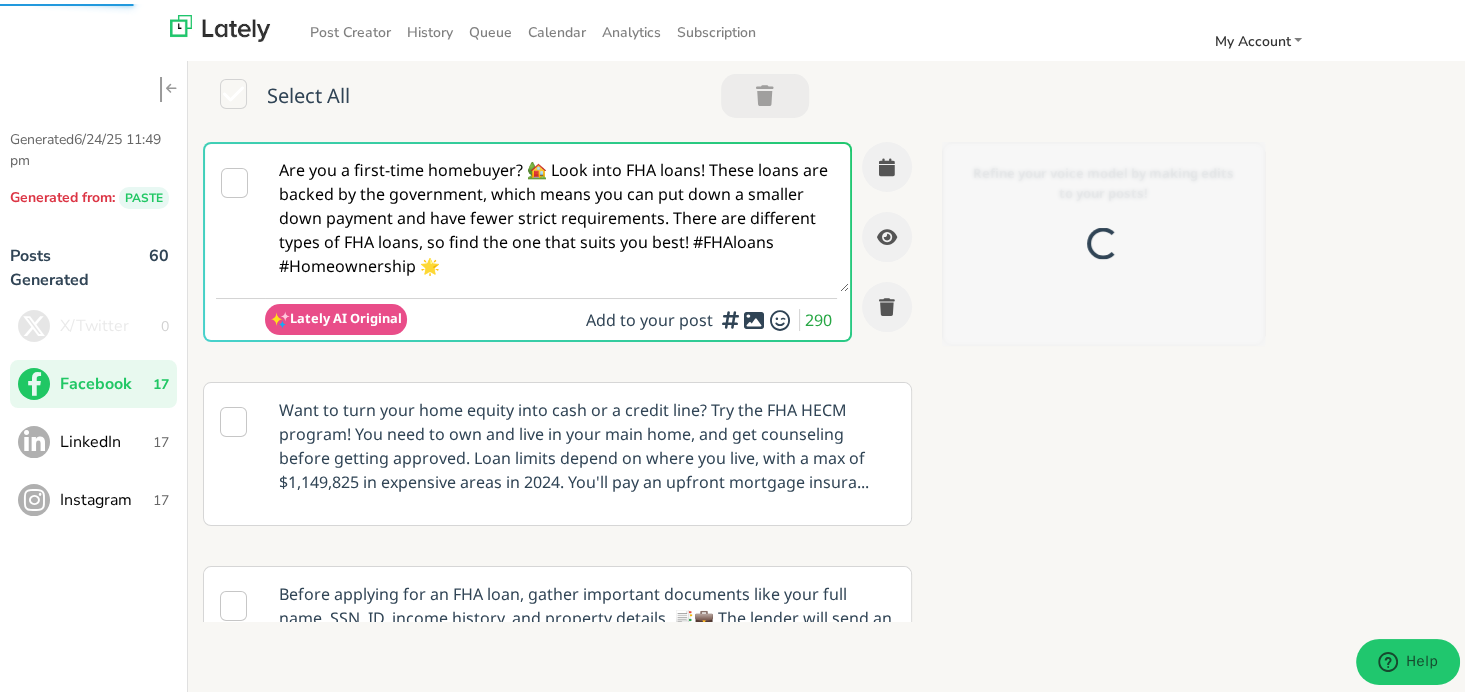 scroll, scrollTop: 0, scrollLeft: 0, axis: both 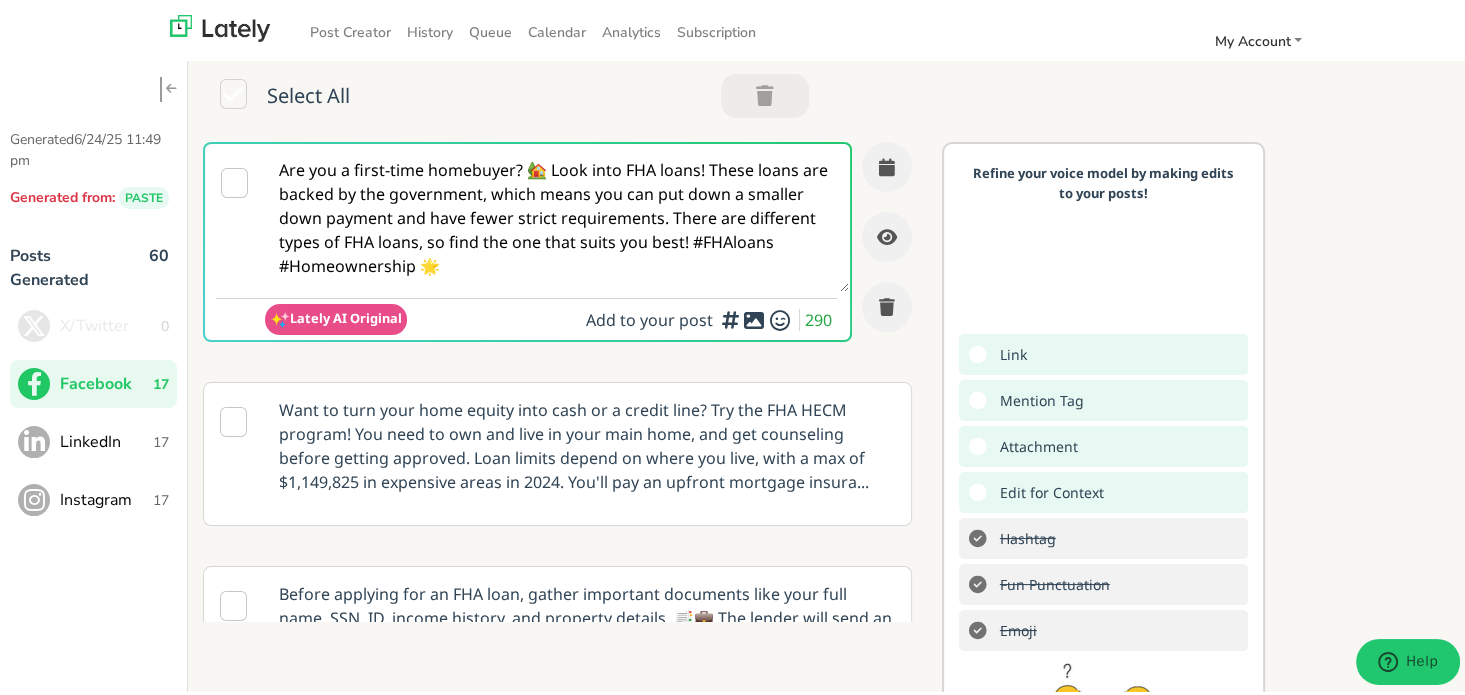 click on "Are you a first-time homebuyer? 🏡 Look into FHA loans! These loans are backed by the government, which means you can put down a smaller down payment and have fewer strict requirements. There are different types of FHA loans, so find the one that suits you best! #FHAloans #Homeownership 🌟" at bounding box center (557, 214) 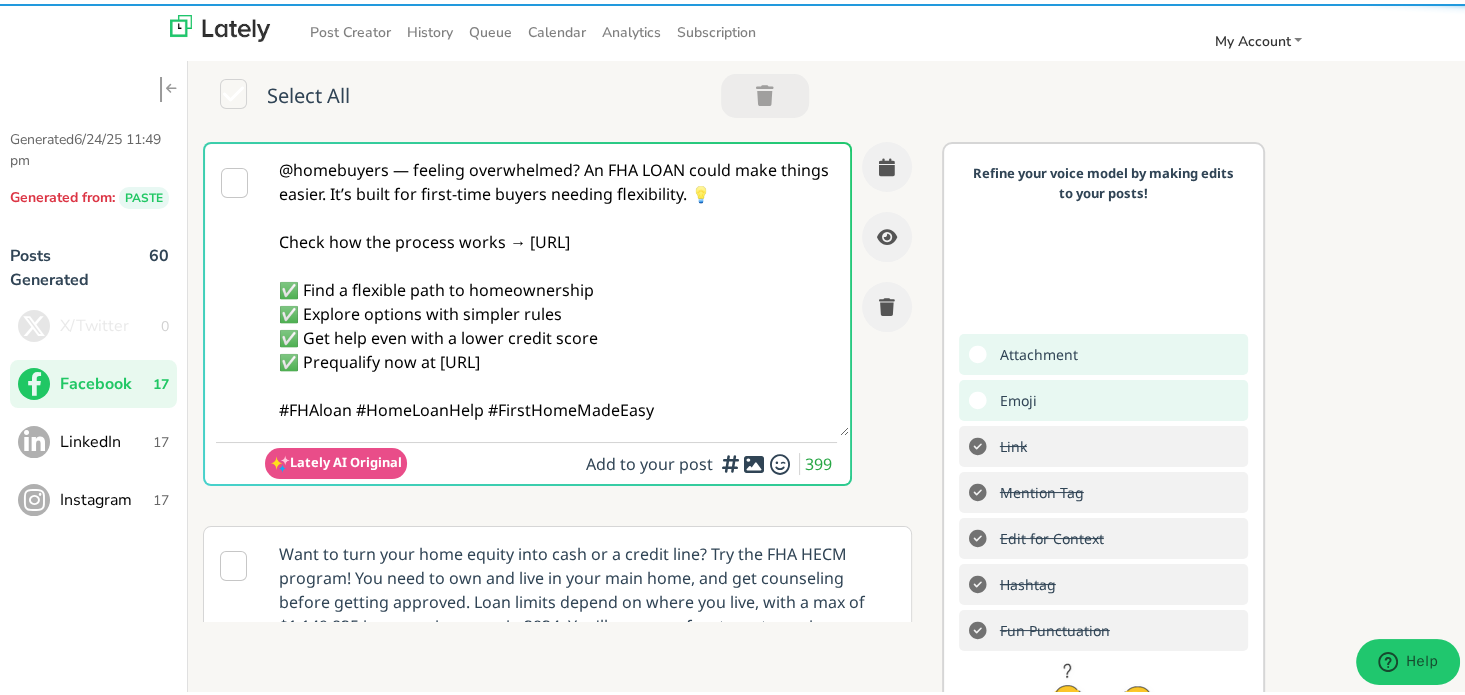 click on "@homebuyers — feeling overwhelmed? An FHA LOAN could make things easier. It’s built for first-time buyers needing flexibility. 💡
Check how the process works → [URL]
✅ Find a flexible path to homeownership
✅ Explore options with simpler rules
✅ Get help even with a lower credit score
✅ Prequalify now at [URL]
#FHAloan #HomeLoanHelp #FirstHomeMadeEasy" at bounding box center (557, 286) 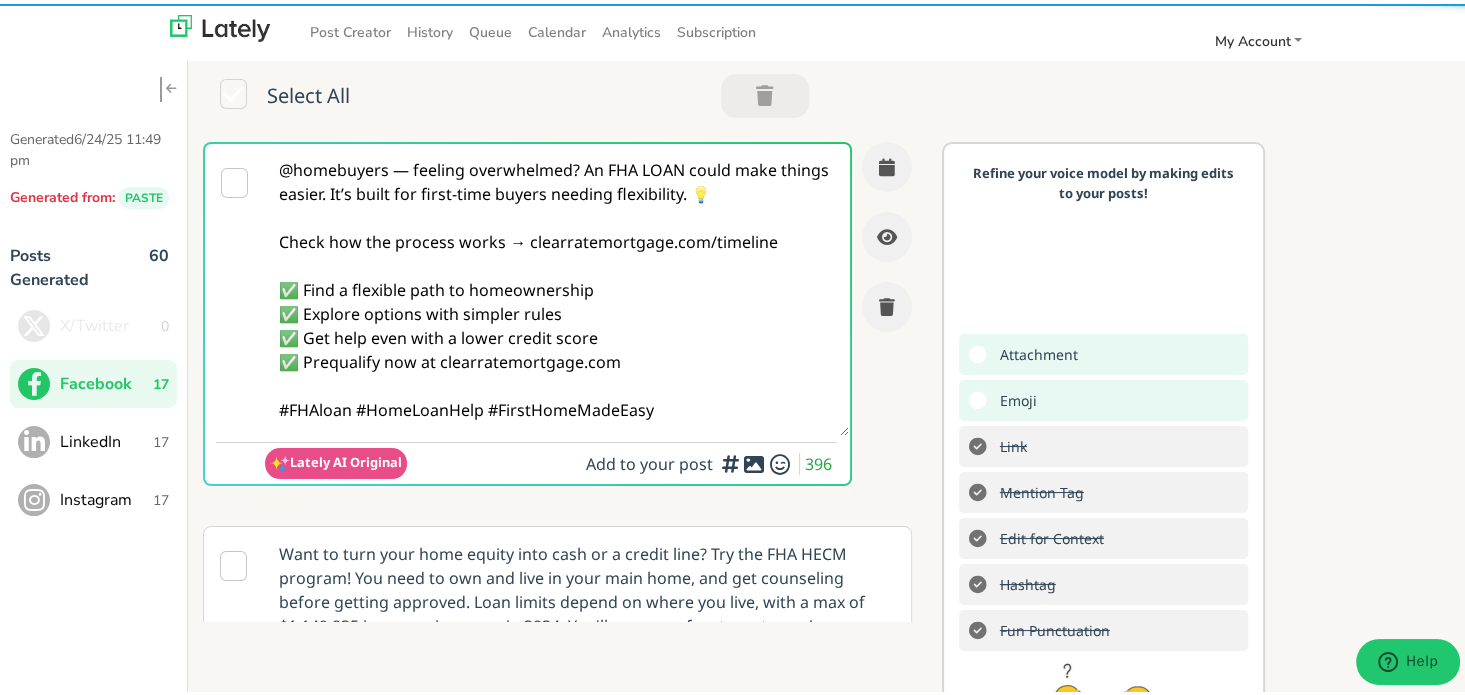 click on "@homebuyers — feeling overwhelmed? An FHA LOAN could make things easier. It’s built for first-time buyers needing flexibility. 💡
Check how the process works → clearratemortgage.com/timeline
✅ Find a flexible path to homeownership
✅ Explore options with simpler rules
✅ Get help even with a lower credit score
✅ Prequalify now at clearratemortgage.com
#FHAloan #HomeLoanHelp #FirstHomeMadeEasy" at bounding box center [557, 286] 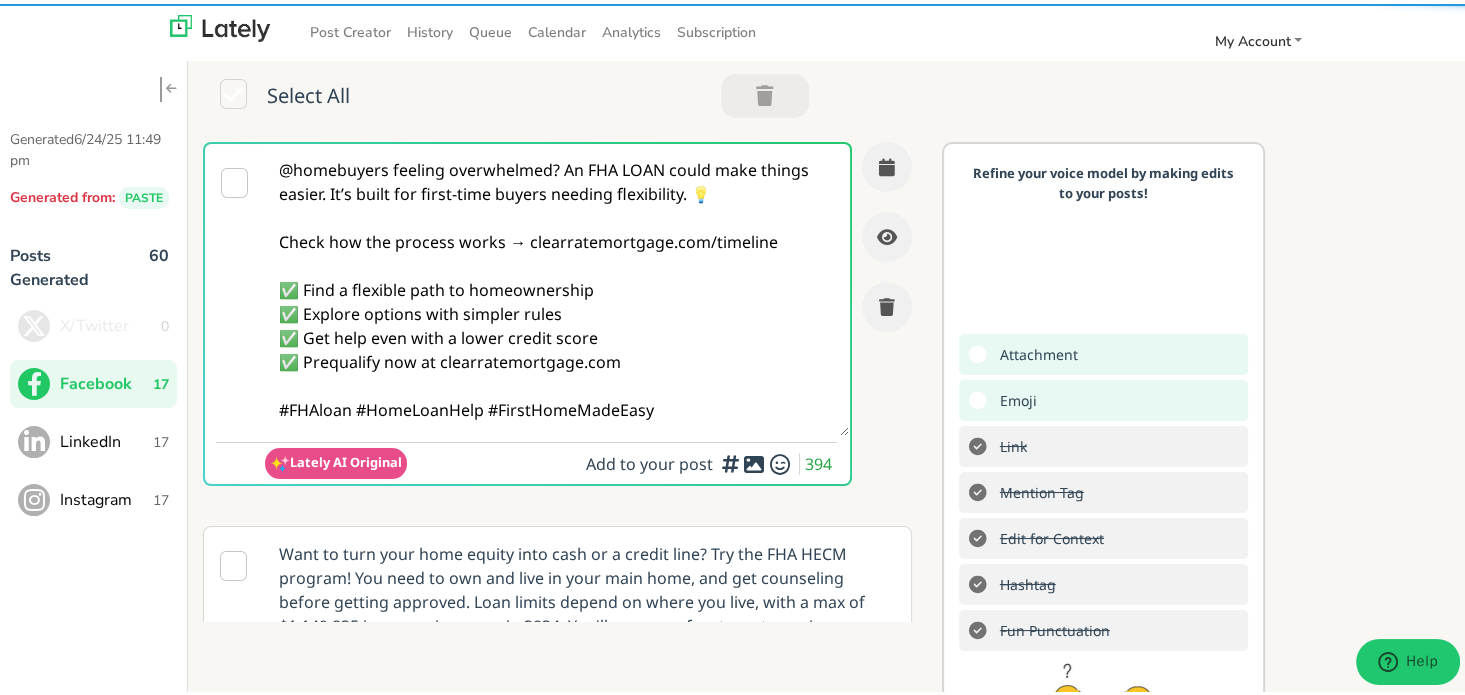 click on "@homebuyers feeling overwhelmed? An FHA LOAN could make things easier. It’s built for first-time buyers needing flexibility. 💡
Check how the process works → clearratemortgage.com/timeline
✅ Find a flexible path to homeownership
✅ Explore options with simpler rules
✅ Get help even with a lower credit score
✅ Prequalify now at clearratemortgage.com
#FHAloan #HomeLoanHelp #FirstHomeMadeEasy" at bounding box center (557, 286) 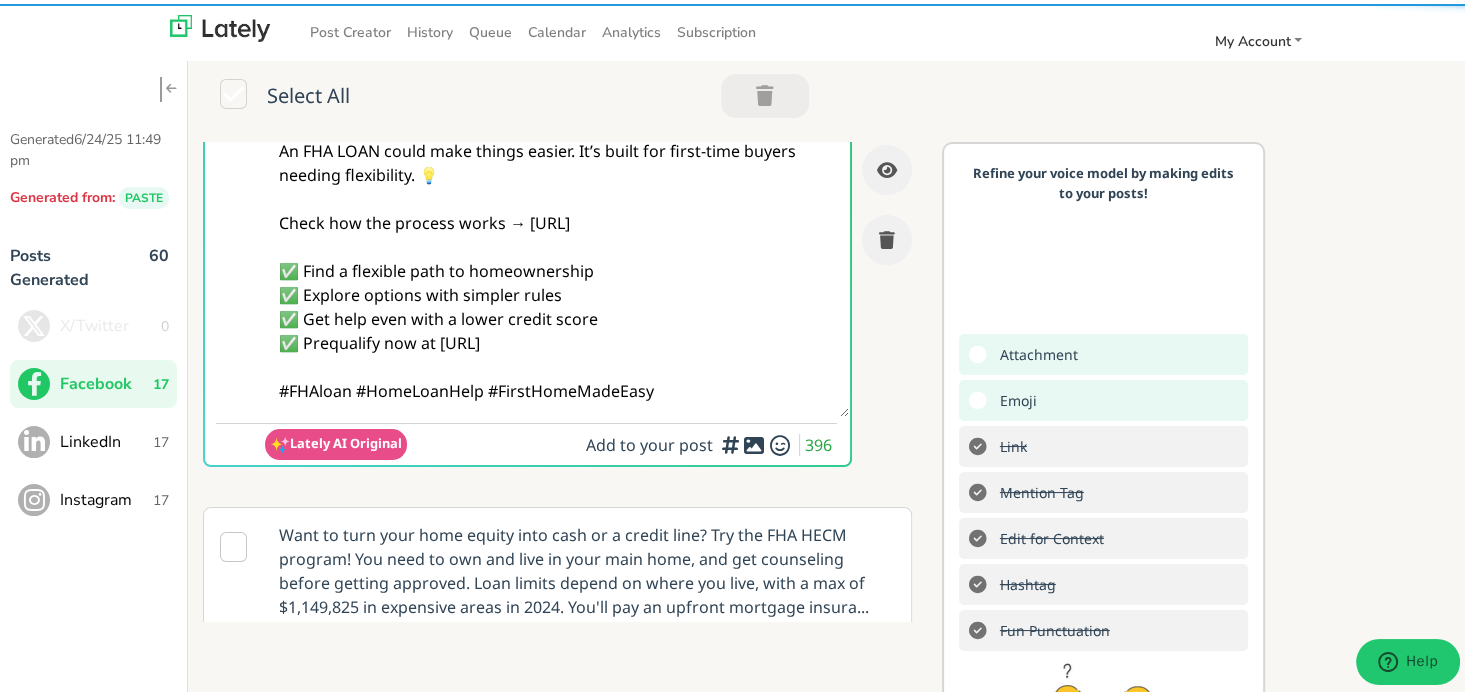 scroll, scrollTop: 100, scrollLeft: 0, axis: vertical 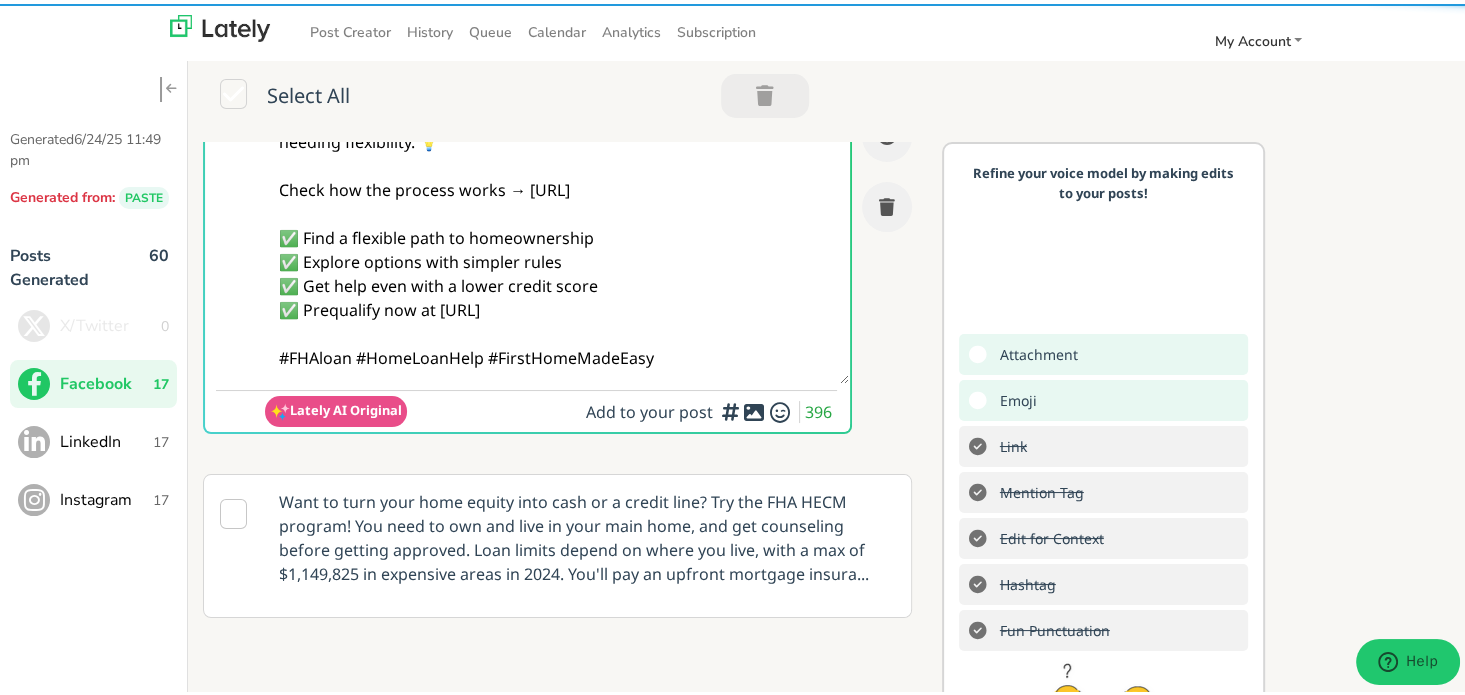 click on "@homebuyers feeling overwhelmed?
An FHA LOAN could make things easier. It’s built for first-time buyers needing flexibility. 💡
Check how the process works → [URL]
✅ Find a flexible path to homeownership
✅ Explore options with simpler rules
✅ Get help even with a lower credit score
✅ Prequalify now at [URL]
#FHAloan #HomeLoanHelp #FirstHomeMadeEasy" at bounding box center [557, 210] 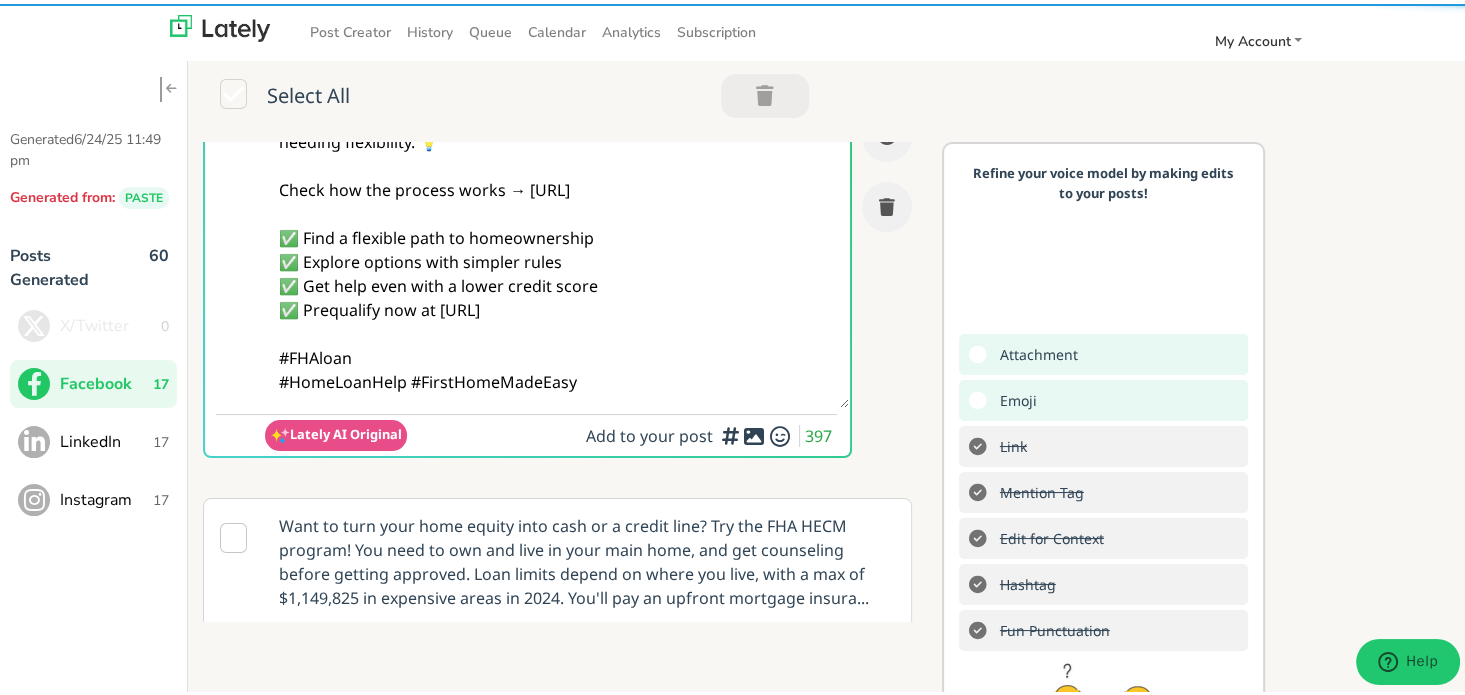 click on "@homebuyers feeling overwhelmed?
An FHA LOAN could make things easier. It’s built for first-time buyers needing flexibility. 💡
Check how the process works → [URL]
✅ Find a flexible path to homeownership
✅ Explore options with simpler rules
✅ Get help even with a lower credit score
✅ Prequalify now at [URL]
#FHAloan
#HomeLoanHelp #FirstHomeMadeEasy" at bounding box center (557, 222) 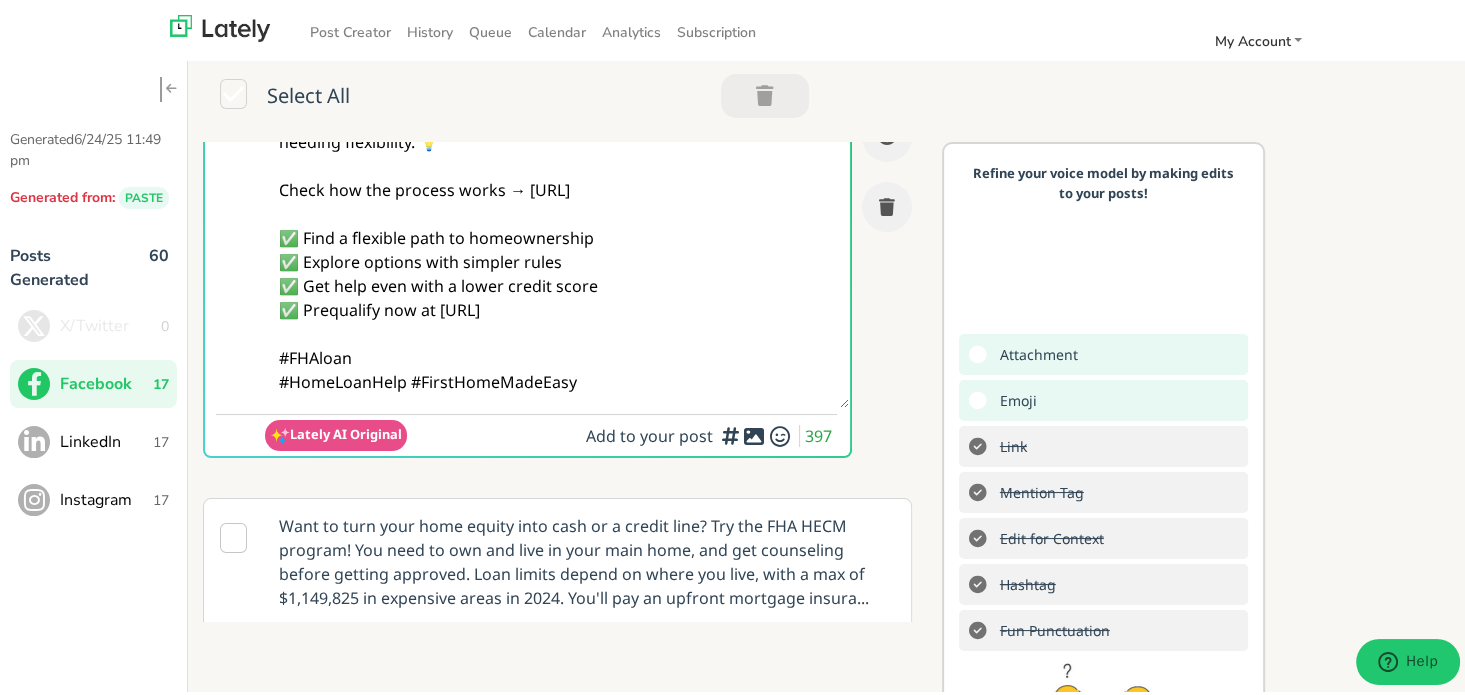 drag, startPoint x: 627, startPoint y: 391, endPoint x: 554, endPoint y: 421, distance: 78.92401 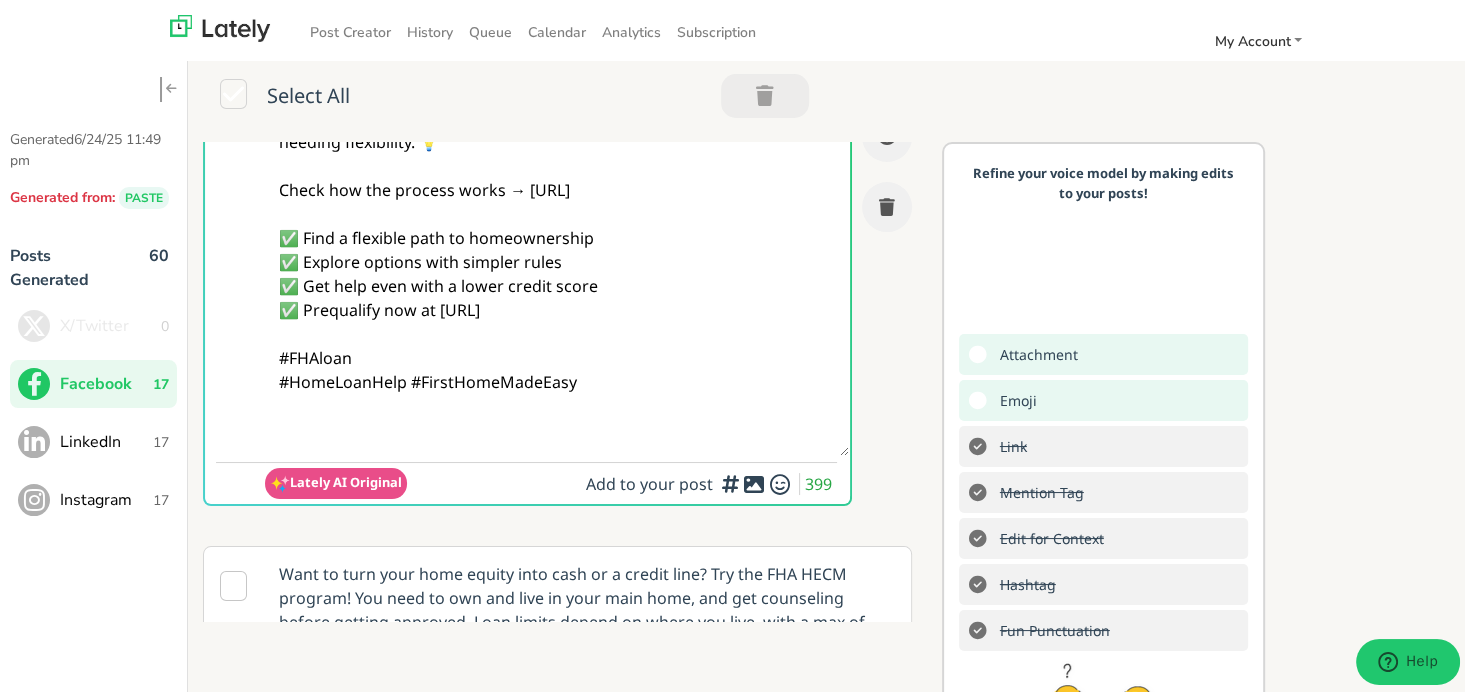 paste on "Follow Us On Our Social Media Platforms!
Facebook: https://www.facebook.com/clearratemortgage
LinkedIn: https://www.linkedin.com/company/clear-rate-mortgage/posts/?feedView=all
Instagram: https://www.instagram.com/clear.rate.mortgage/" 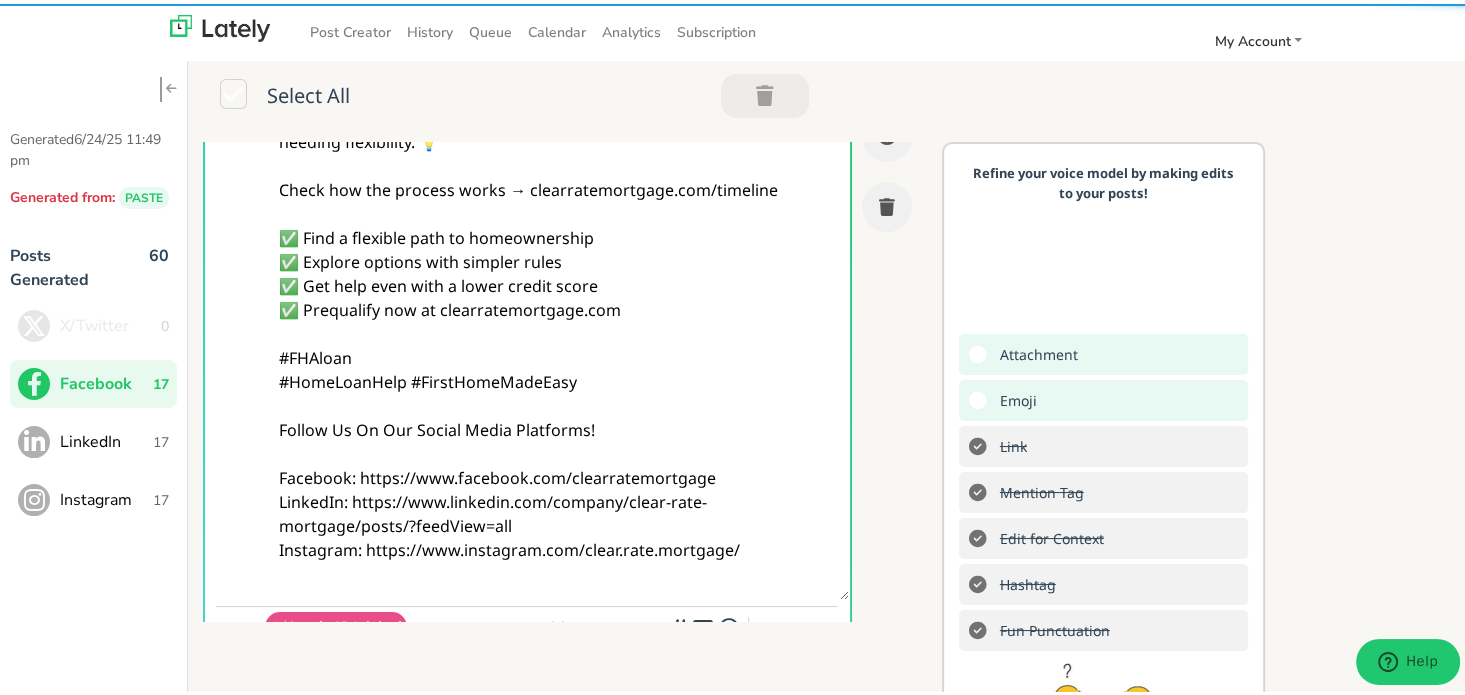 type on "@homebuyers feeling overwhelmed?
An FHA LOAN could make things easier. It’s built for first-time buyers needing flexibility. 💡
Check how the process works → clearratemortgage.com/timeline
✅ Find a flexible path to homeownership
✅ Explore options with simpler rules
✅ Get help even with a lower credit score
✅ Prequalify now at clearratemortgage.com
#FHAloan
#HomeLoanHelp #FirstHomeMadeEasy
Follow Us On Our Social Media Platforms!
Facebook: https://www.facebook.com/clearratemortgage
LinkedIn: https://www.linkedin.com/company/clear-rate-mortgage/posts/?feedView=all
Instagram: https://www.instagram.com/clear.rate.mortgage/" 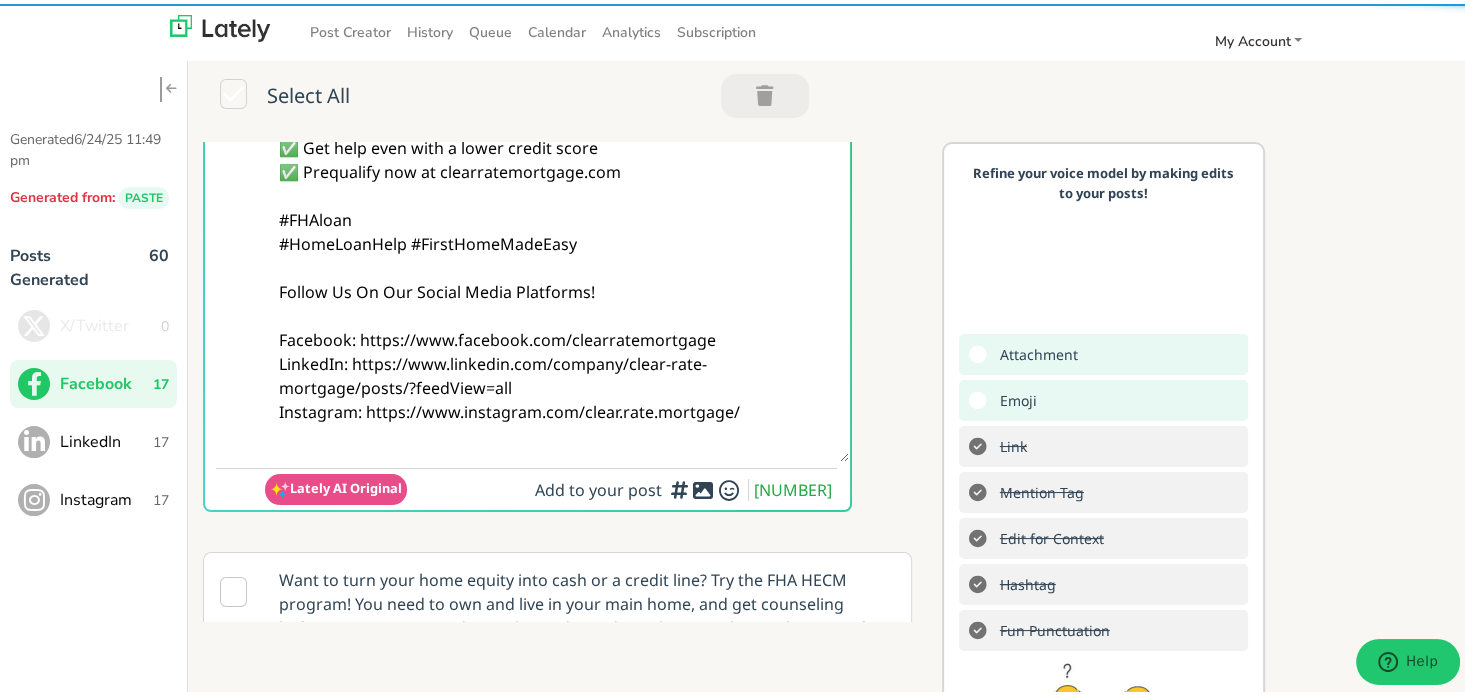 scroll, scrollTop: 300, scrollLeft: 0, axis: vertical 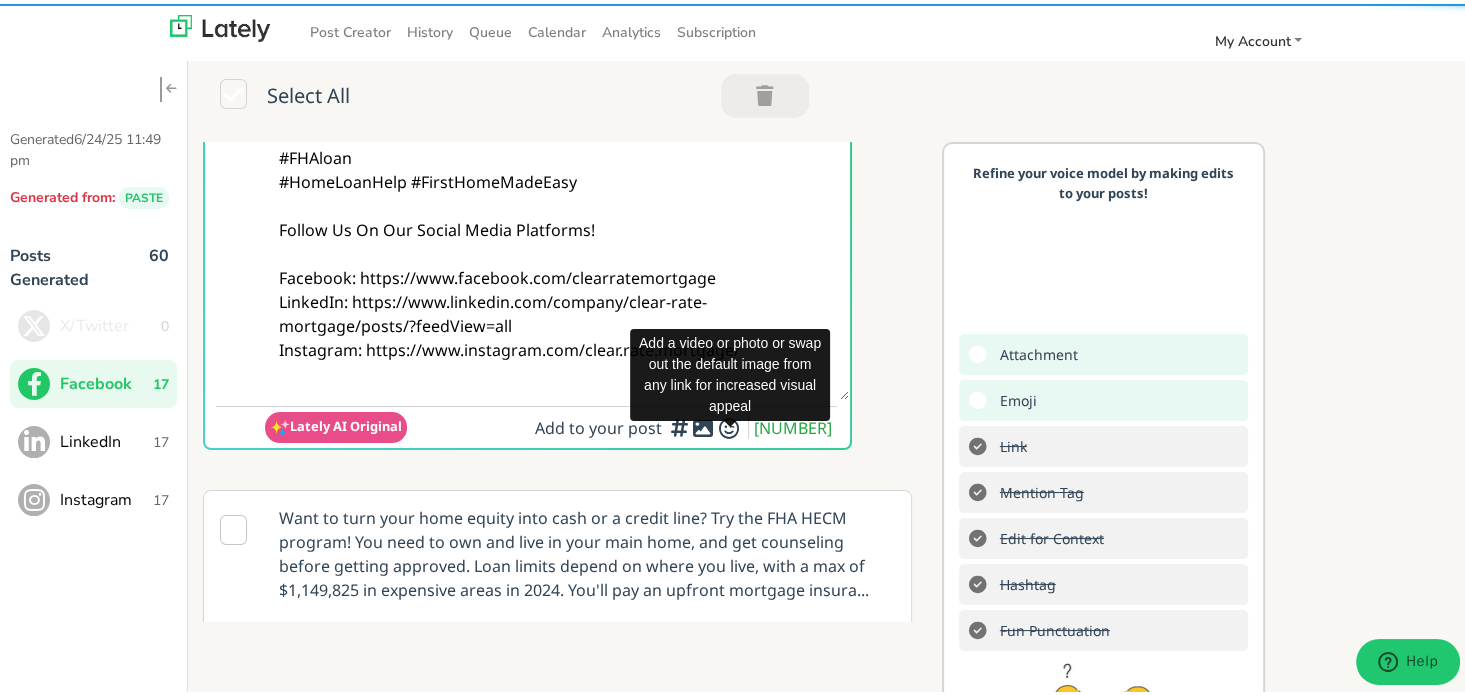 click at bounding box center (703, 424) 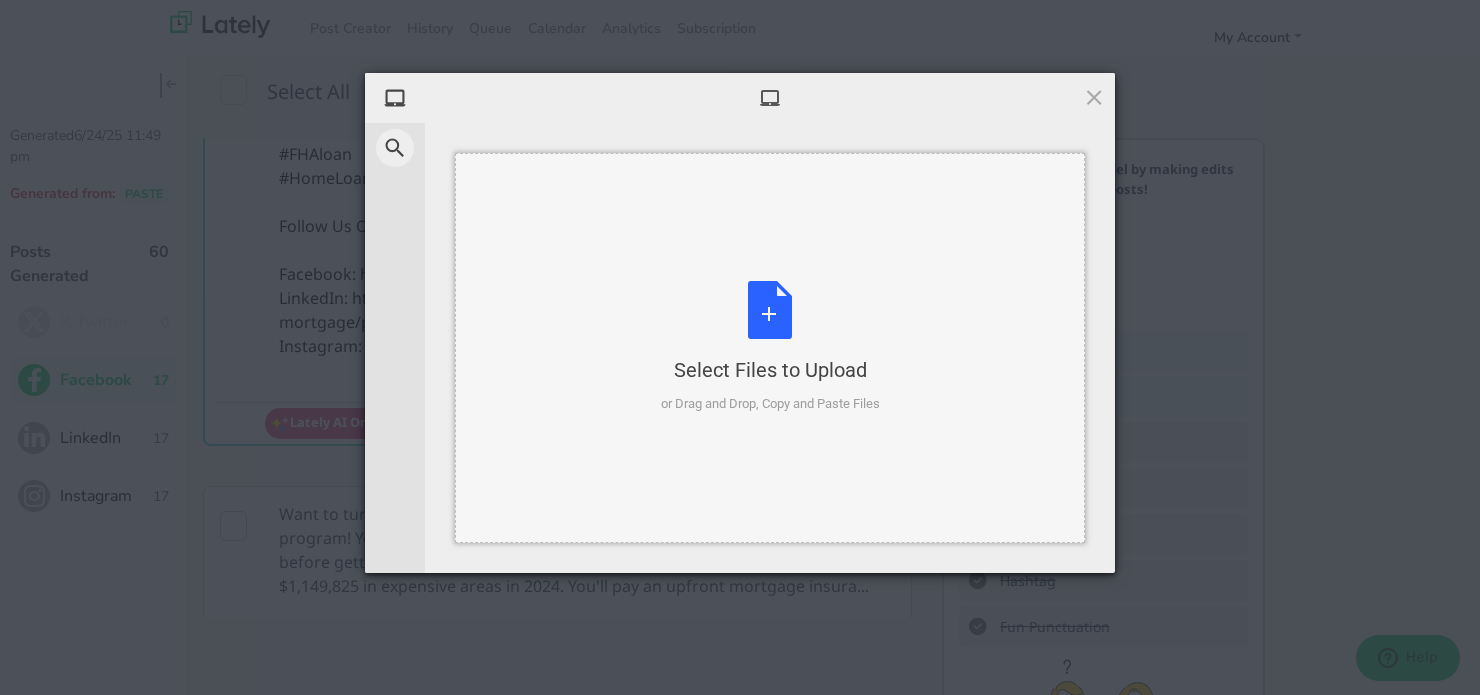 click on "or Drag and Drop, Copy and Paste Files" at bounding box center [770, 404] 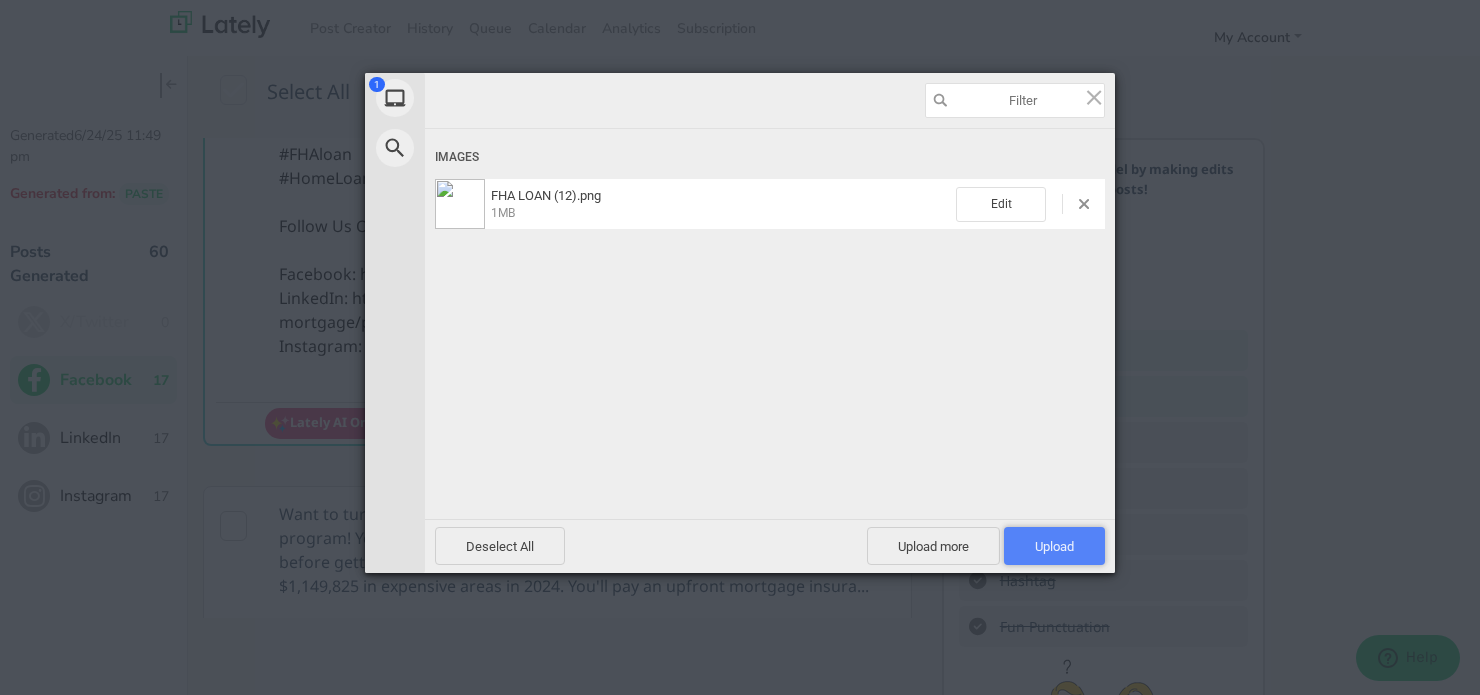 click on "Upload
1" at bounding box center [1054, 546] 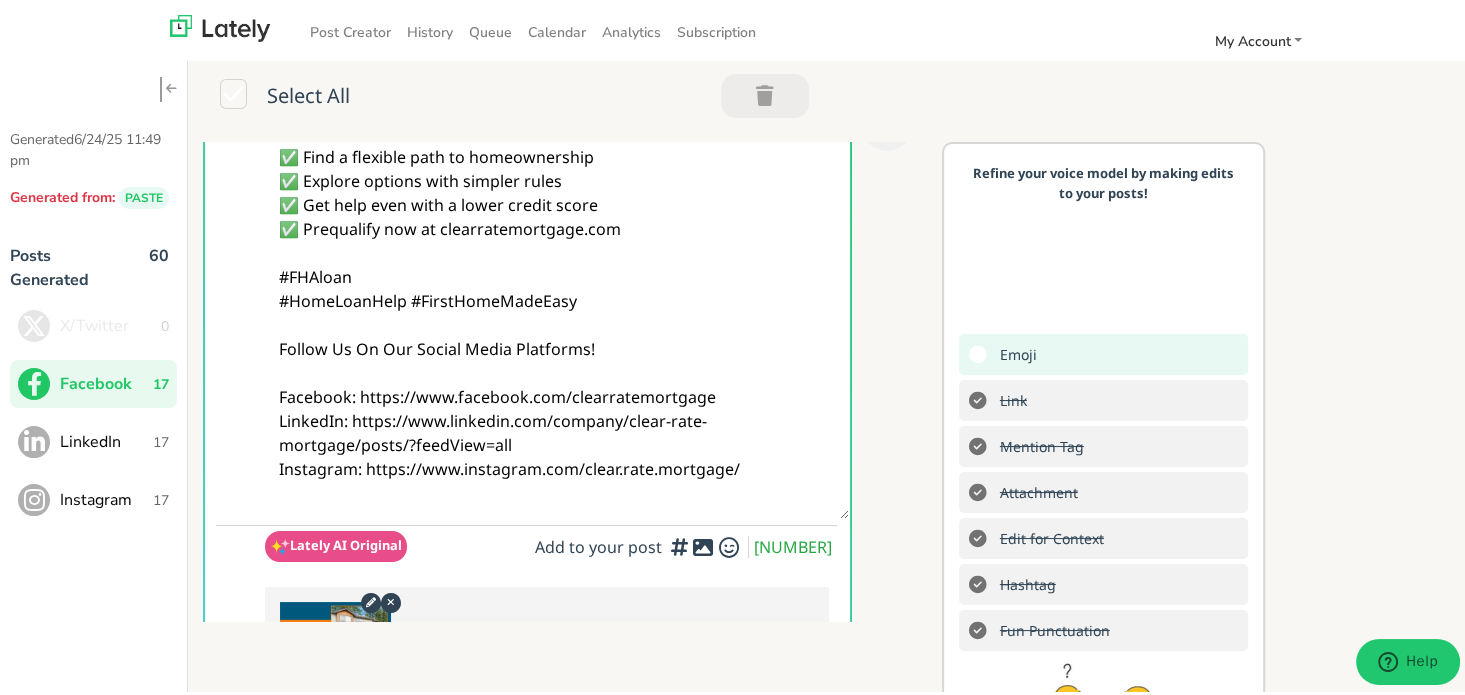 scroll, scrollTop: 0, scrollLeft: 0, axis: both 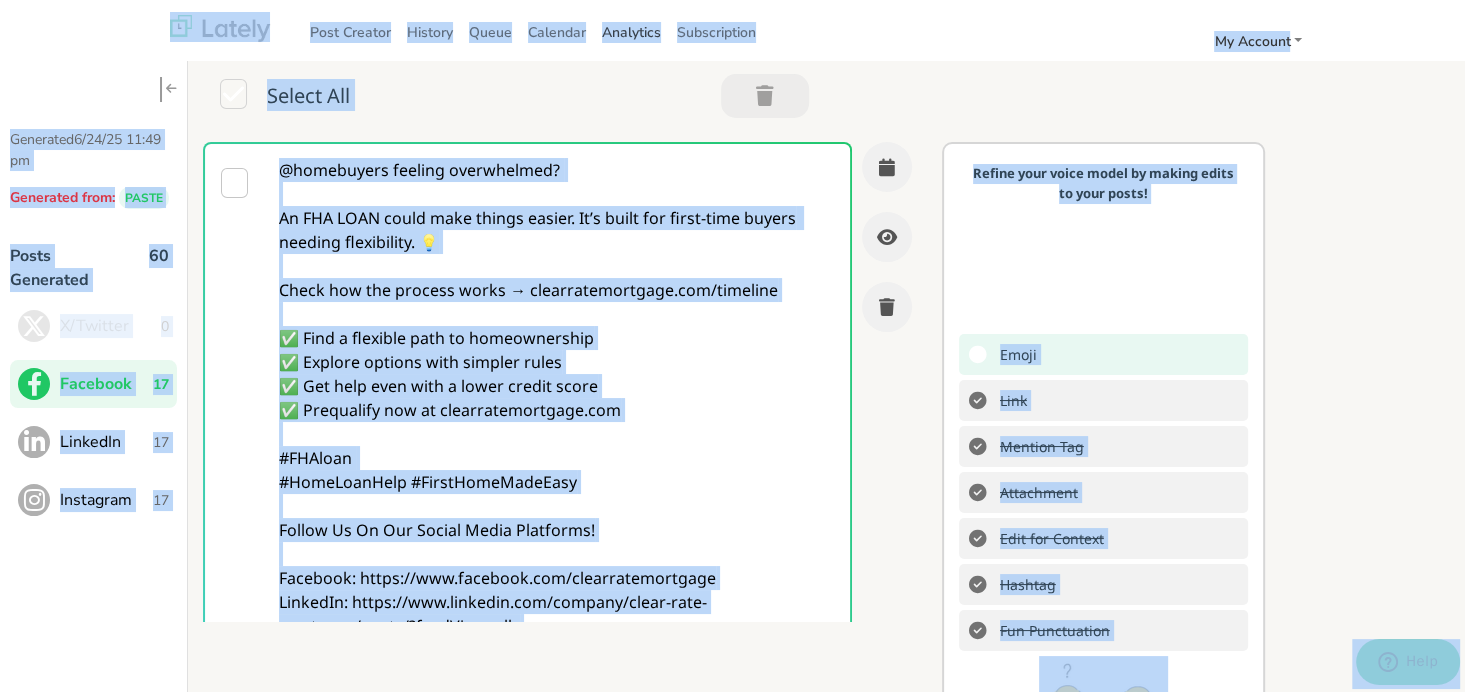 copy on "Lore Ipsumdo Sitamet  Conse Adipisci  Elitseddo  Eiusmodtempo In Utlabor Etdolore Magnaaliq Enimadminimv Quis Nostru Exercit Ullamc Laborisni  3/84/34 17:51 al Exeacommo cons: DUISA Irure Inreprehe 08 V/Velites 9 Cillumfu 64 NullapAr 46 Excepteur 27 Sintoc Cup  Nonpro SU Culpaqui Off de moll anim    549 Ides la pers unde omni istena erro volu ac d laudan tota? Rem ape EAQ IPSA quaeabi! Inv veri qu arc bea vita di expl nemo enim, ips qui voluptasas autodi fugitco magnidol. Eosr sequin nequep qu dolor adi numq, eius m tem in $7,865,702 ma quaeratet minus so 6199. Nob'el opt cu nihilim quoplace facere... Possim assumend rep te AUT quib, offici debitisre necessita saep even volu repu, REC, IT, earumh tenetur, sap delectus reicien. 📑💼 Vol maiore alia perf do asperiore re minimnos exe ullamcor. Susc labo al commodi co quidma moll MOL haru qui rerumf e dist.  #namlibero ... Tem cum solutano el optiocum n impeditmi? 🏡 Quodmaxi PLA facer! Poss omnis loremipsu dolorsi amet conse adipiscin eli seddo eiusm. TEM incid ..." 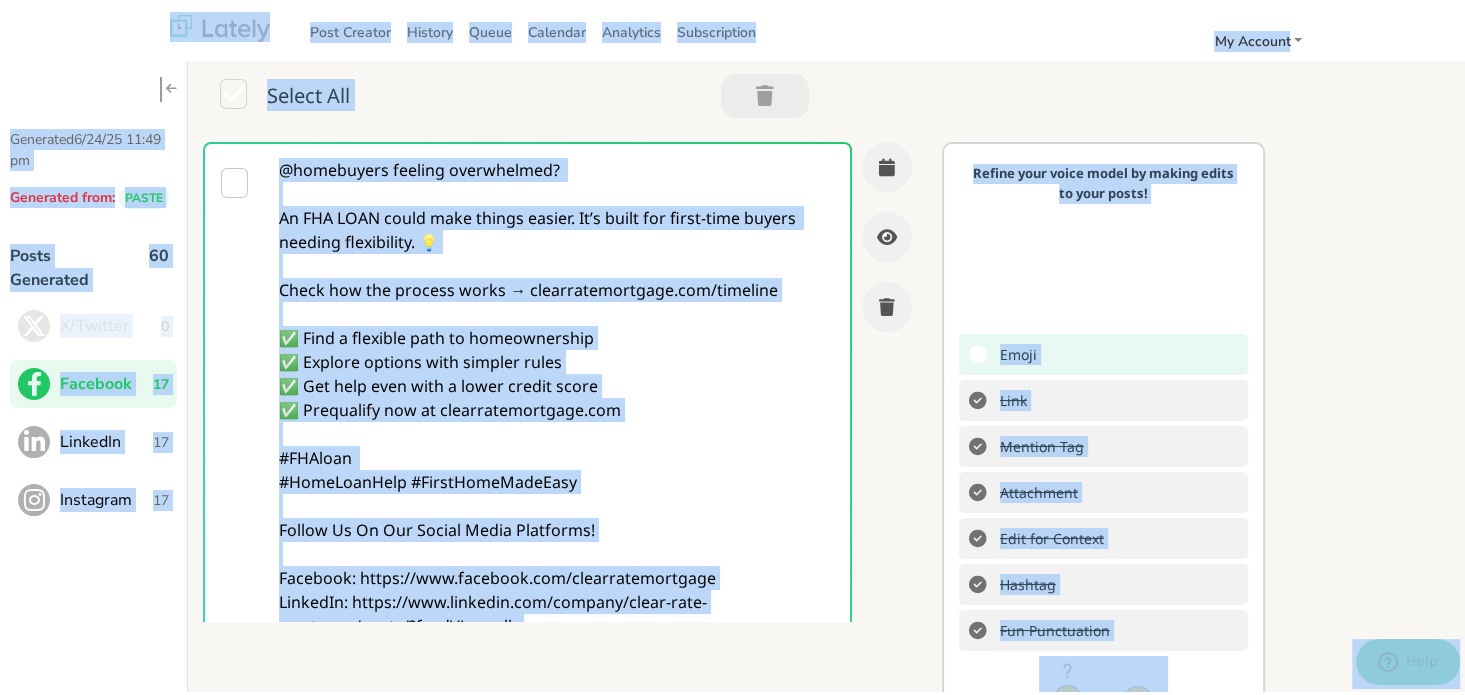 click on "@homebuyers feeling overwhelmed?
An FHA LOAN could make things easier. It’s built for first-time buyers needing flexibility. 💡
Check how the process works → clearratemortgage.com/timeline
✅ Find a flexible path to homeownership
✅ Explore options with simpler rules
✅ Get help even with a lower credit score
✅ Prequalify now at clearratemortgage.com
#FHAloan
#HomeLoanHelp #FirstHomeMadeEasy
Follow Us On Our Social Media Platforms!
Facebook: https://www.facebook.com/clearratemortgage
LinkedIn: https://www.linkedin.com/company/clear-rate-mortgage/posts/?feedView=all
Instagram: https://www.instagram.com/clear.rate.mortgage/" at bounding box center (557, 418) 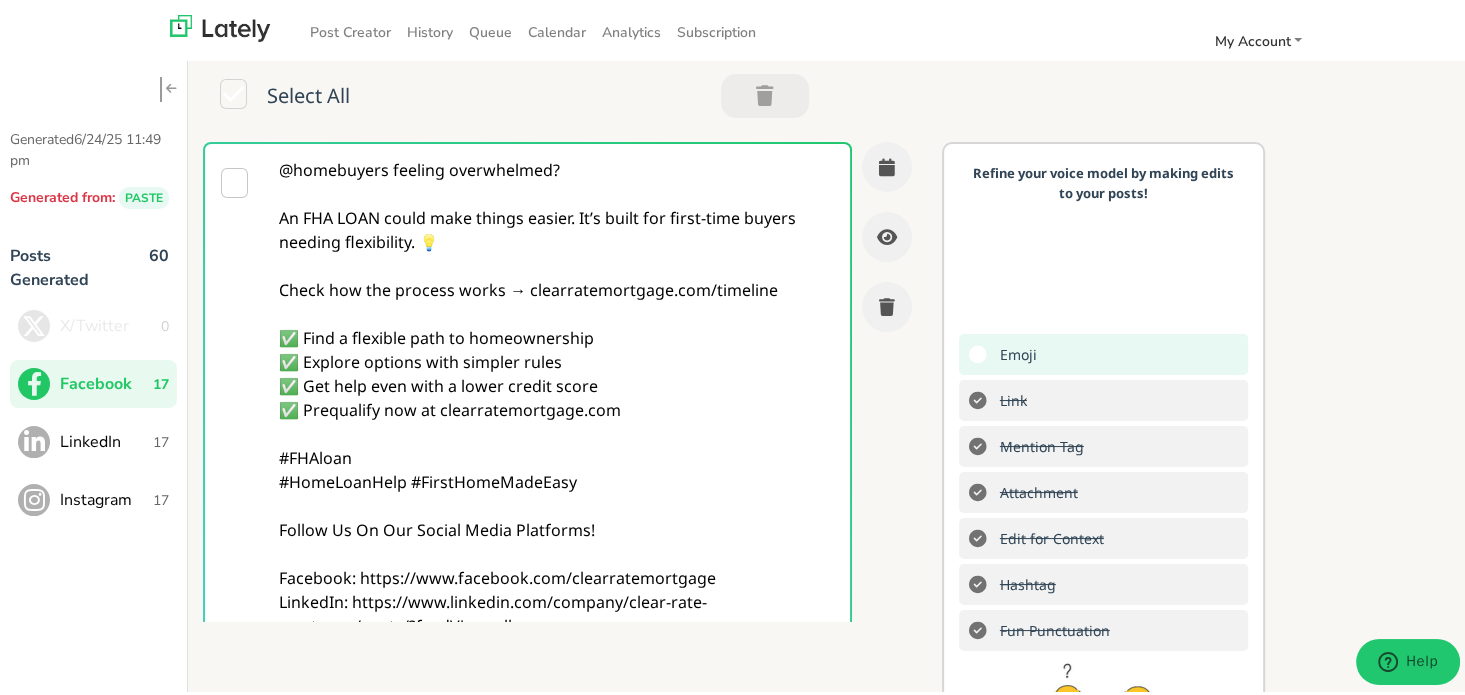 click on "@homebuyers feeling overwhelmed?
An FHA LOAN could make things easier. It’s built for first-time buyers needing flexibility. 💡
Check how the process works → clearratemortgage.com/timeline
✅ Find a flexible path to homeownership
✅ Explore options with simpler rules
✅ Get help even with a lower credit score
✅ Prequalify now at clearratemortgage.com
#FHAloan
#HomeLoanHelp #FirstHomeMadeEasy
Follow Us On Our Social Media Platforms!
Facebook: https://www.facebook.com/clearratemortgage
LinkedIn: https://www.linkedin.com/company/clear-rate-mortgage/posts/?feedView=all
Instagram: https://www.instagram.com/clear.rate.mortgage/" at bounding box center [557, 418] 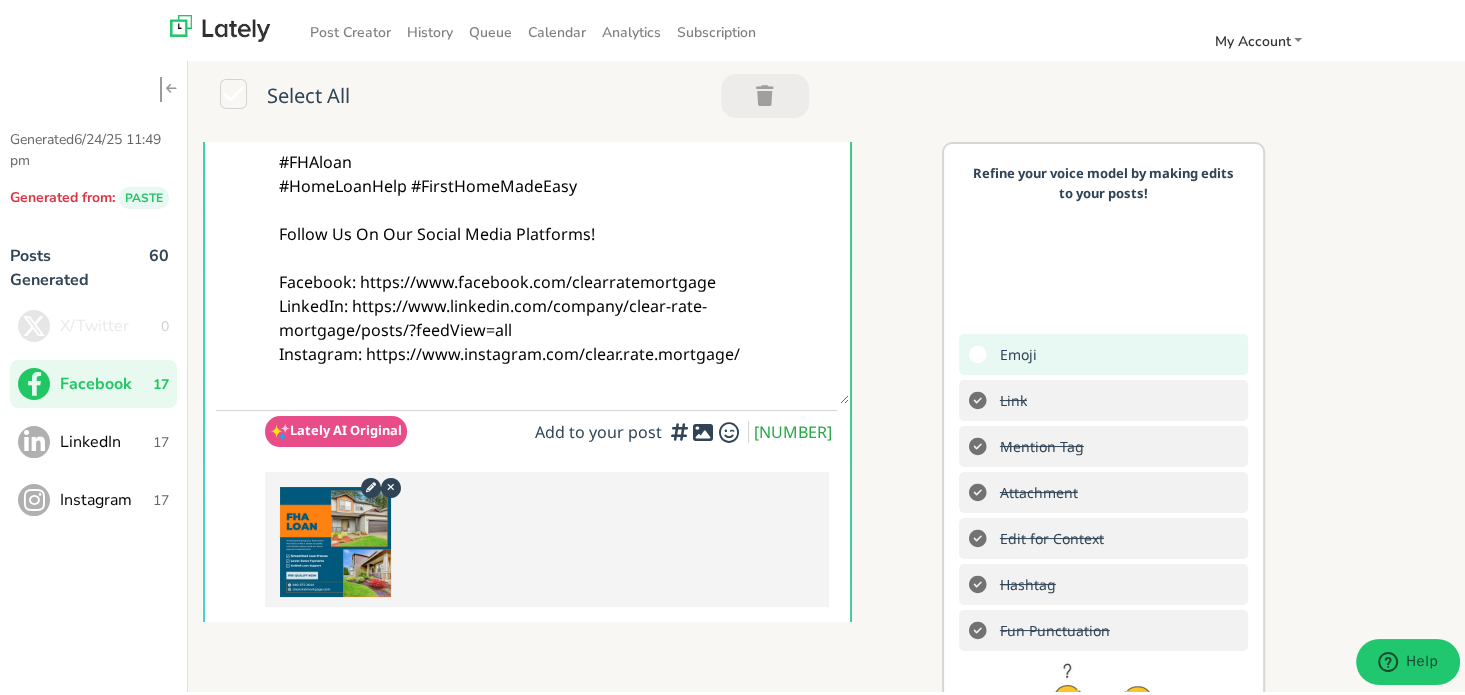 scroll, scrollTop: 300, scrollLeft: 0, axis: vertical 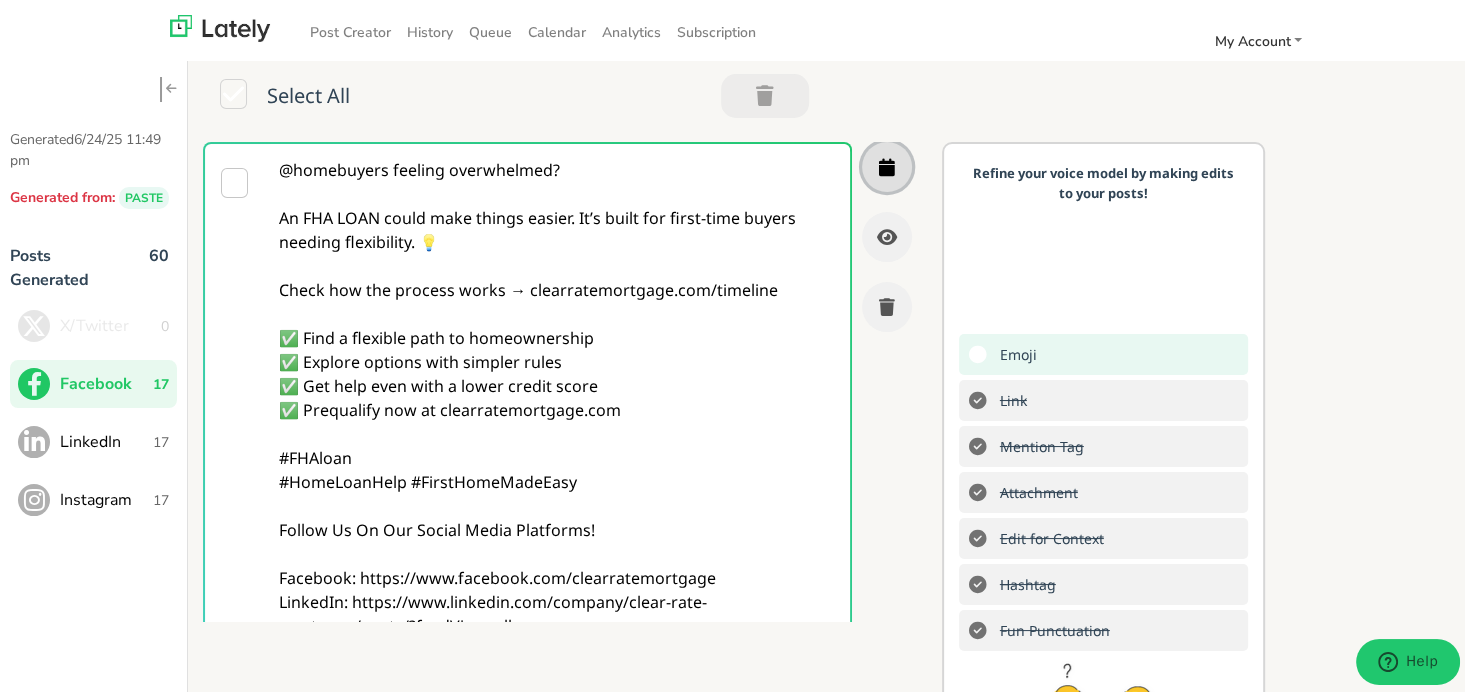 click at bounding box center (887, 163) 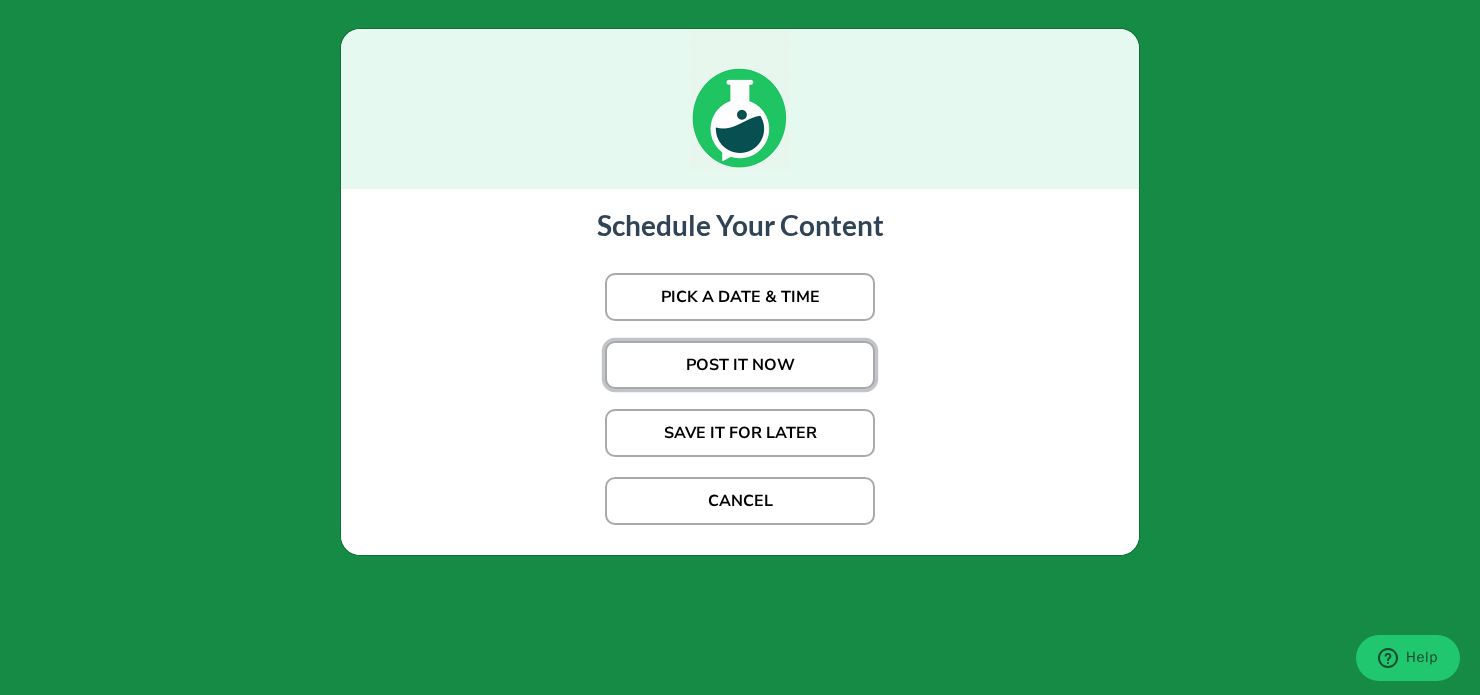 click on "POST IT NOW" at bounding box center [740, 365] 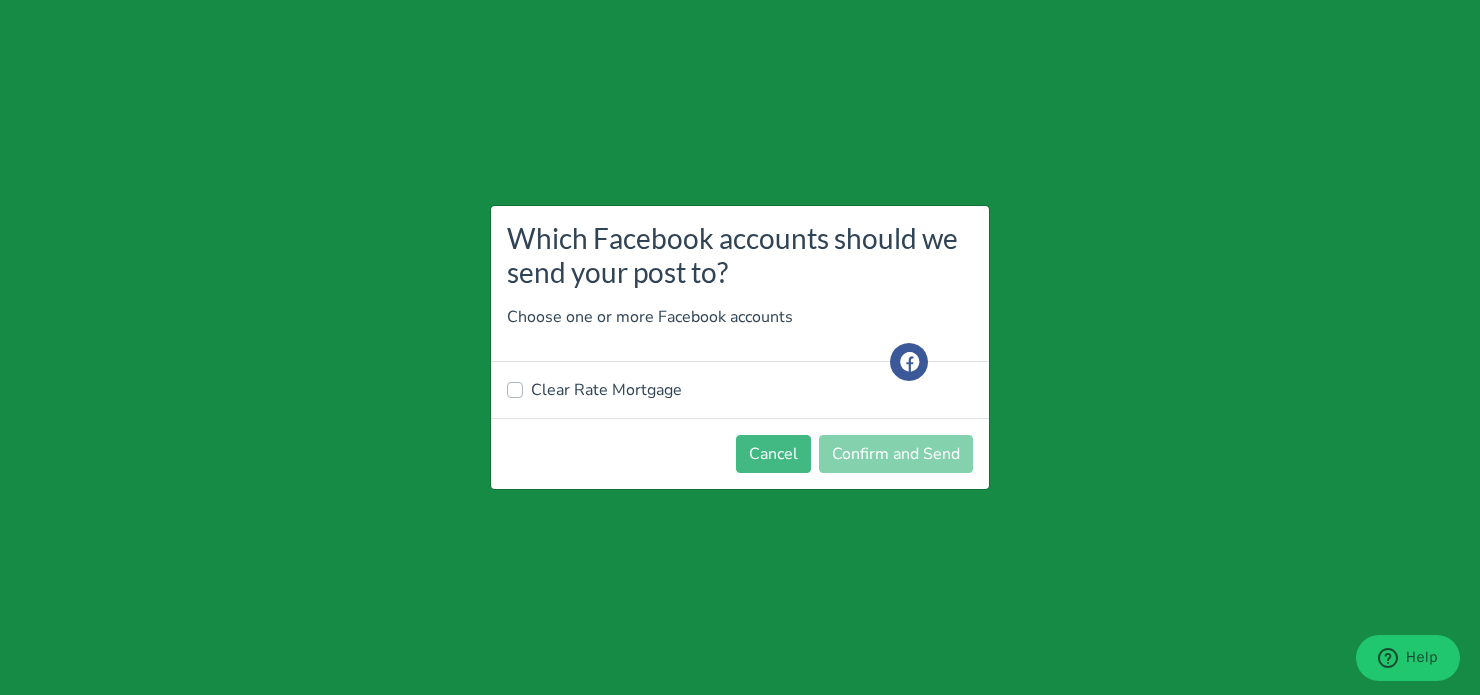 click on "Clear Rate Mortgage" at bounding box center [740, 390] 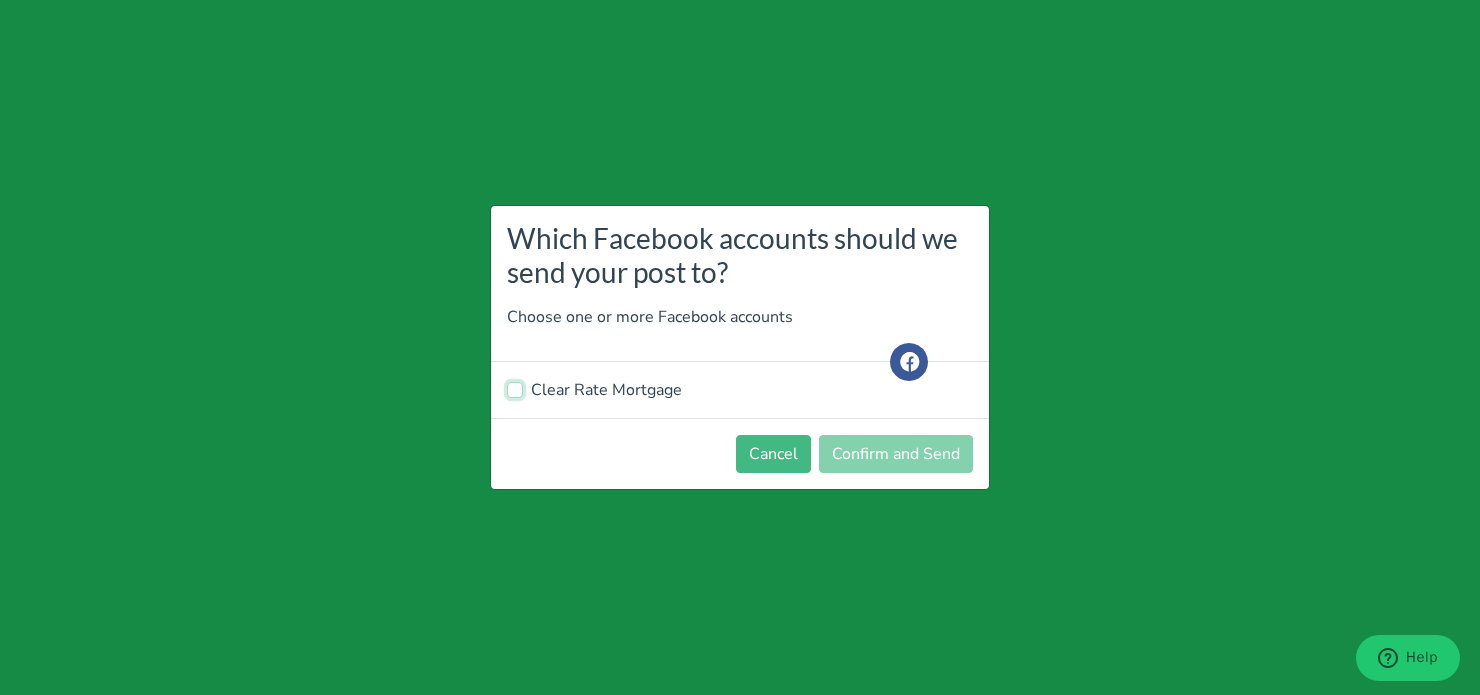 click on "Clear Rate Mortgage" at bounding box center (515, 388) 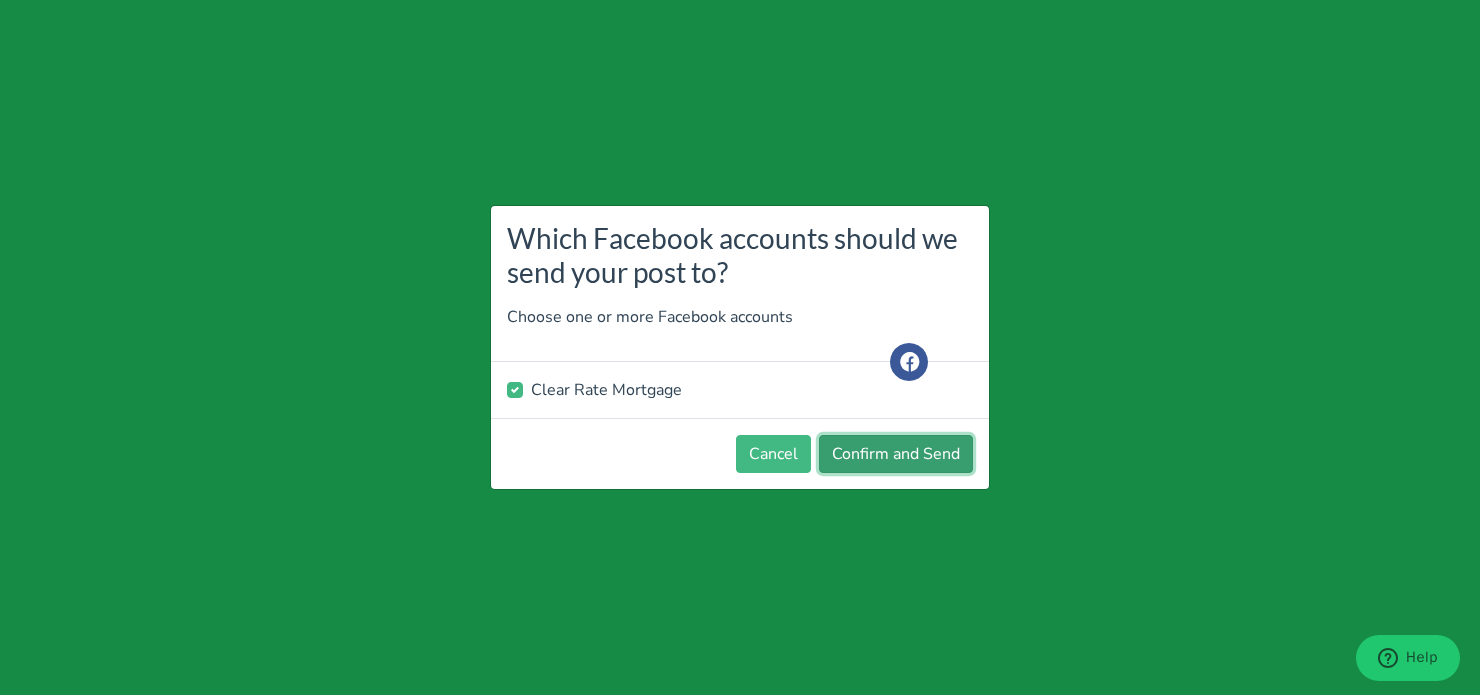 click on "Confirm and Send" at bounding box center [896, 454] 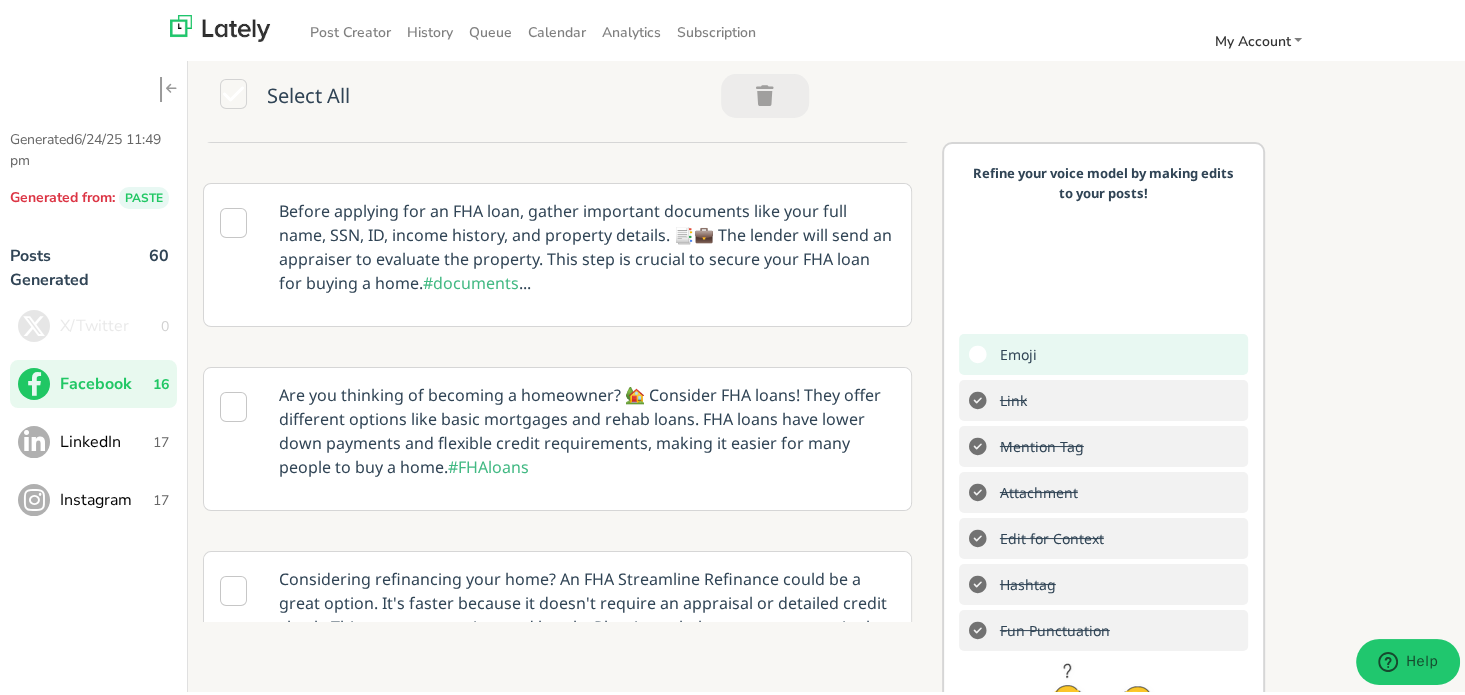 scroll, scrollTop: 200, scrollLeft: 0, axis: vertical 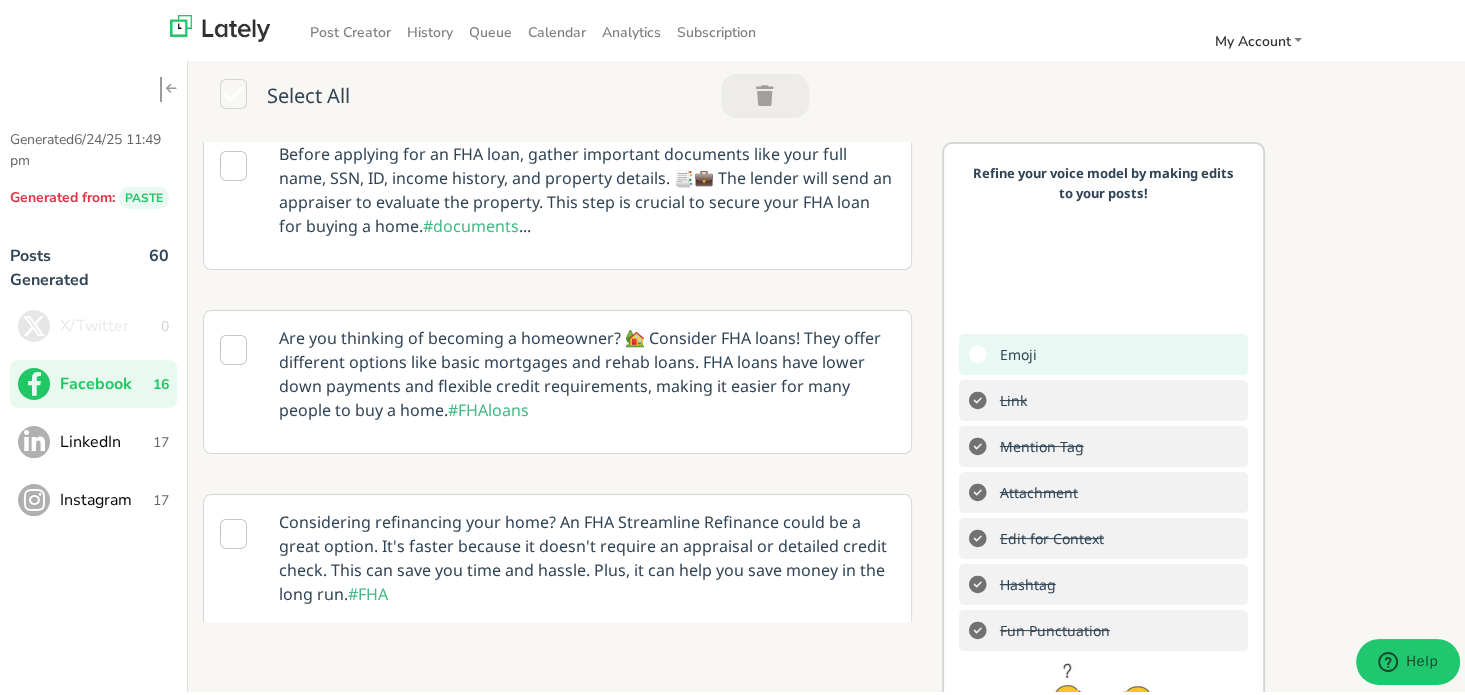 click on "Generated  6/24/25 11:49 pm Generated from: PASTE Posts Generated 60 X/Twitter 0 Facebook 16 LinkedIn 17 Instagram 17" at bounding box center [94, 392] 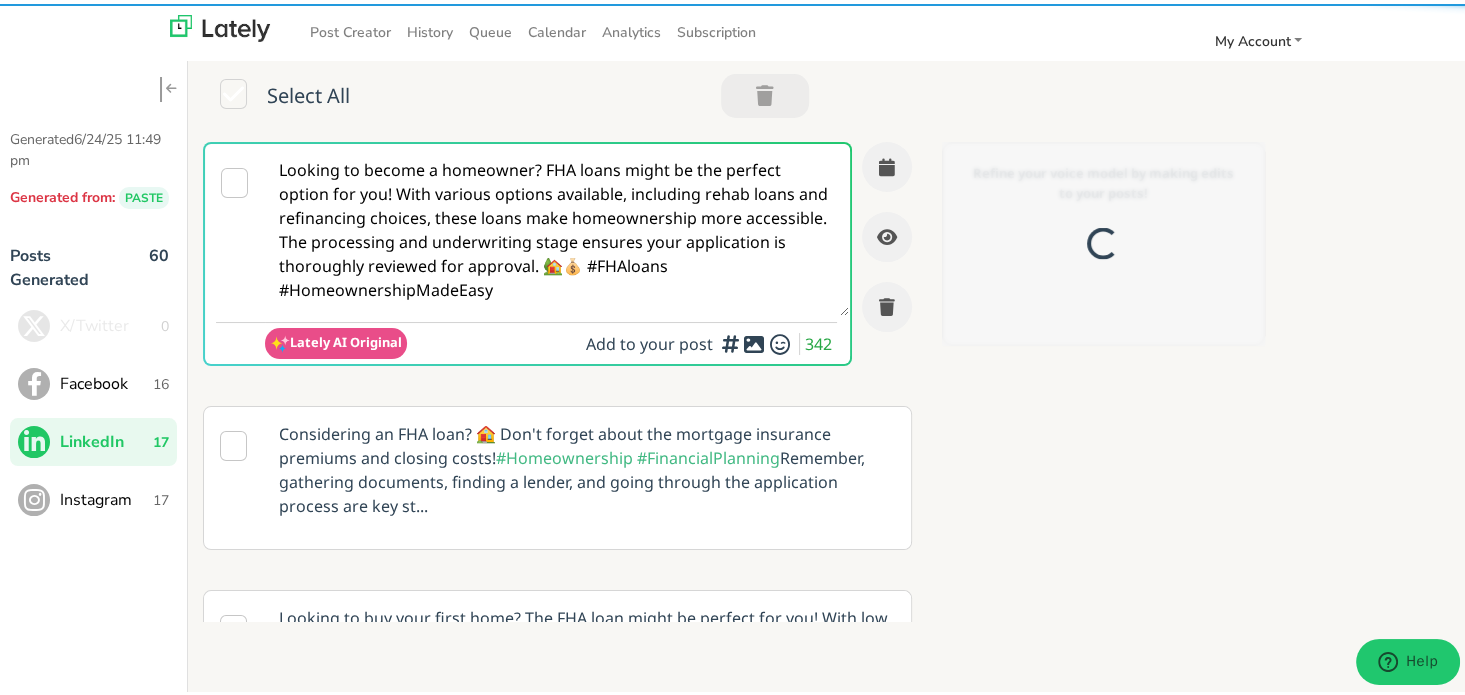 scroll, scrollTop: 0, scrollLeft: 0, axis: both 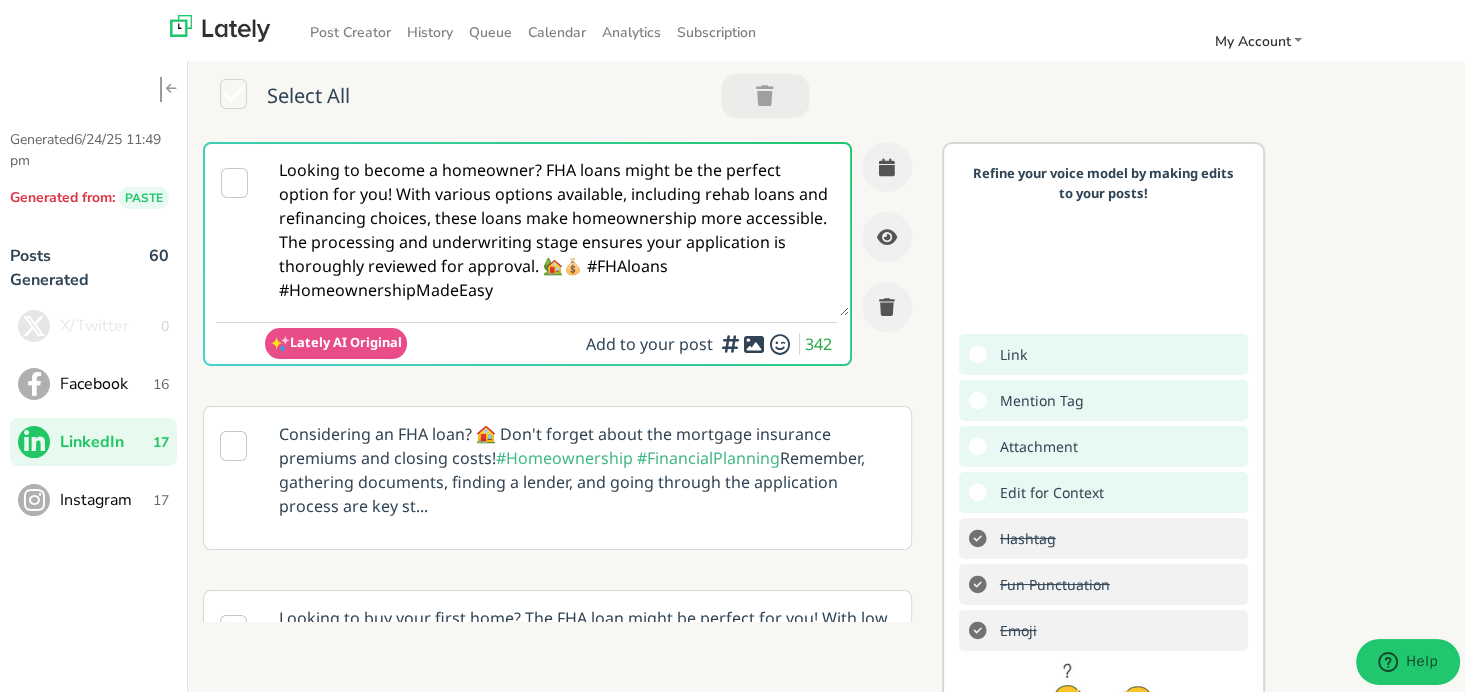 click on "Looking to become a homeowner? FHA loans might be the perfect option for you! With various options available, including rehab loans and refinancing choices, these loans make homeownership more accessible. The processing and underwriting stage ensures your application is thoroughly reviewed for approval. 🏡💰 #FHAloans #HomeownershipMadeEasy" at bounding box center (557, 226) 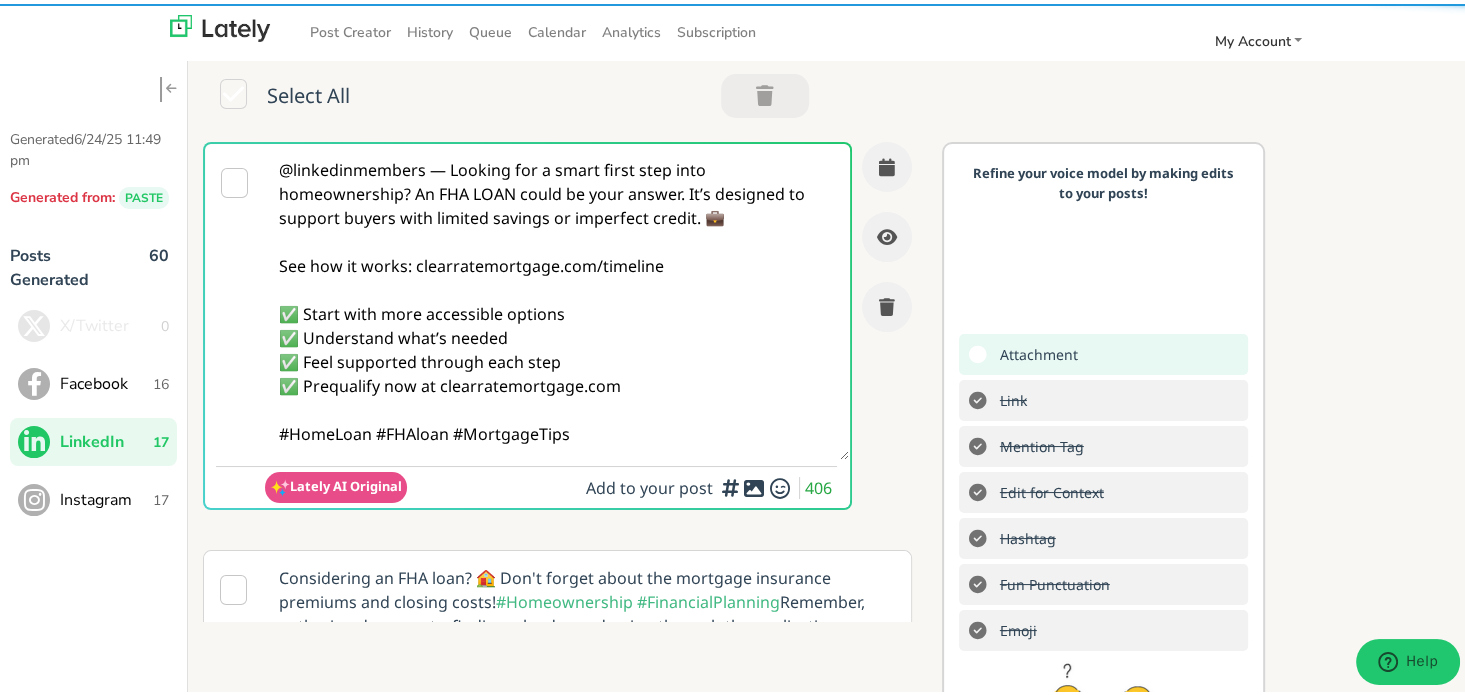 click on "@linkedinmembers — Looking for a smart first step into homeownership? An FHA LOAN could be your answer. It’s designed to support buyers with limited savings or imperfect credit. 💼
See how it works: clearratemortgage.com/timeline
✅ Start with more accessible options
✅ Understand what’s needed
✅ Feel supported through each step
✅ Prequalify now at clearratemortgage.com
#HomeLoan #FHAloan #MortgageTips" at bounding box center (557, 298) 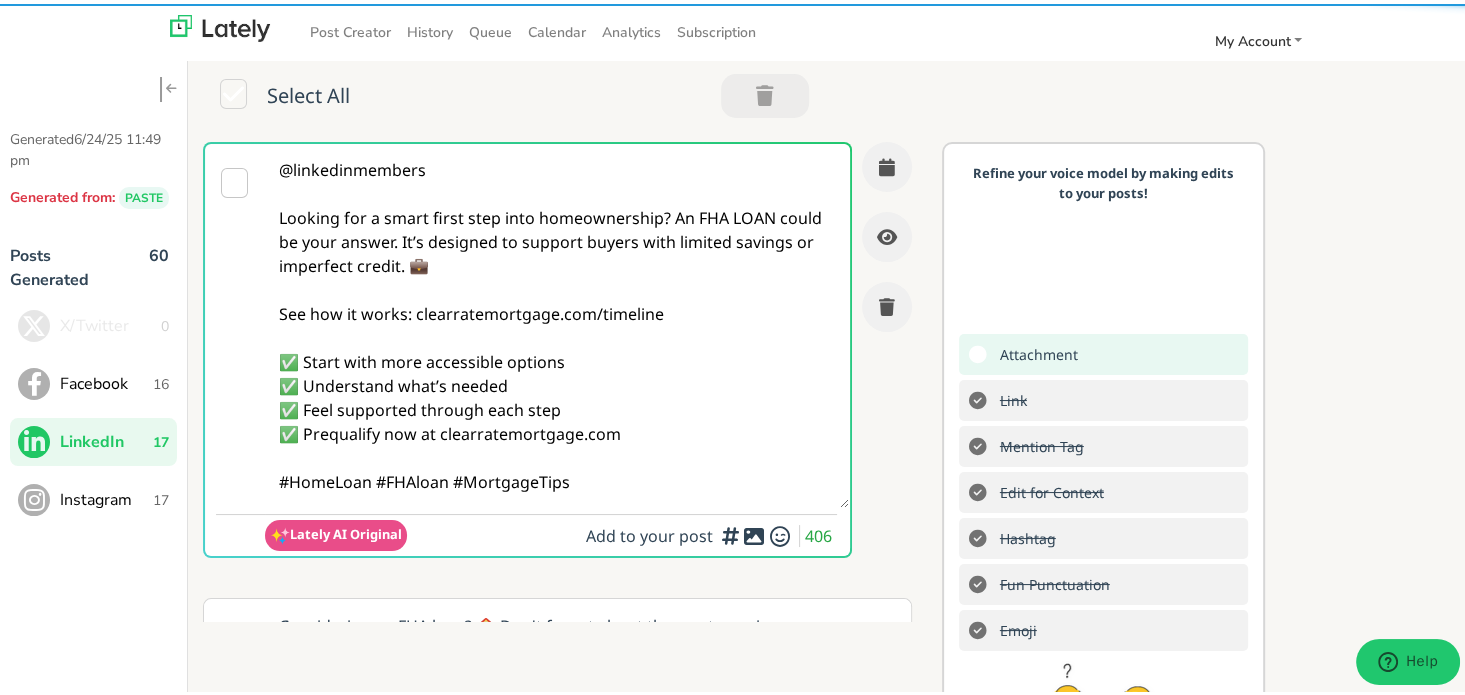 click on "@linkedinmembers
Looking for a smart first step into homeownership? An FHA LOAN could be your answer. It’s designed to support buyers with limited savings or imperfect credit. 💼
See how it works: clearratemortgage.com/timeline
✅ Start with more accessible options
✅ Understand what’s needed
✅ Feel supported through each step
✅ Prequalify now at clearratemortgage.com
#HomeLoan #FHAloan #MortgageTips" at bounding box center (557, 322) 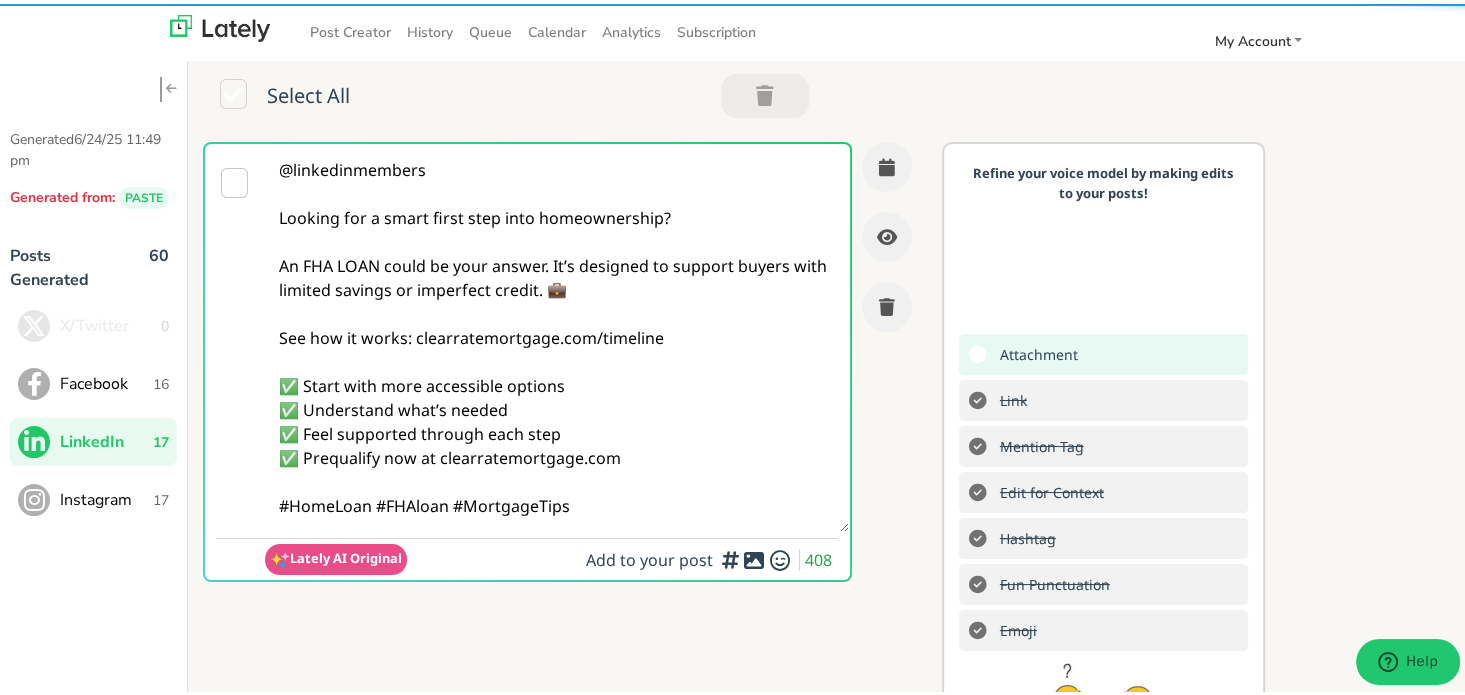 click on "@linkedinmembers
Looking for a smart first step into homeownership?
An FHA LOAN could be your answer. It’s designed to support buyers with limited savings or imperfect credit. 💼
See how it works: clearratemortgage.com/timeline
✅ Start with more accessible options
✅ Understand what’s needed
✅ Feel supported through each step
✅ Prequalify now at clearratemortgage.com
#HomeLoan #FHAloan #MortgageTips" at bounding box center (557, 334) 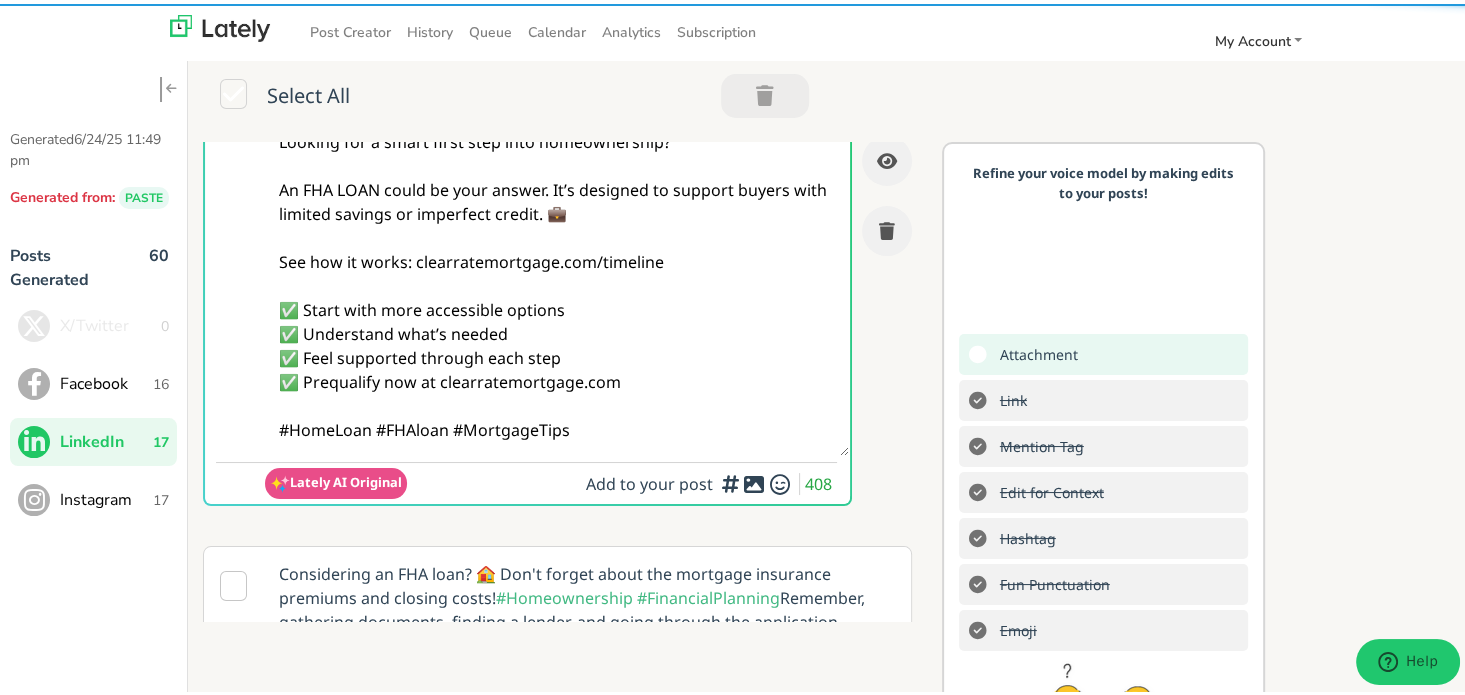 scroll, scrollTop: 200, scrollLeft: 0, axis: vertical 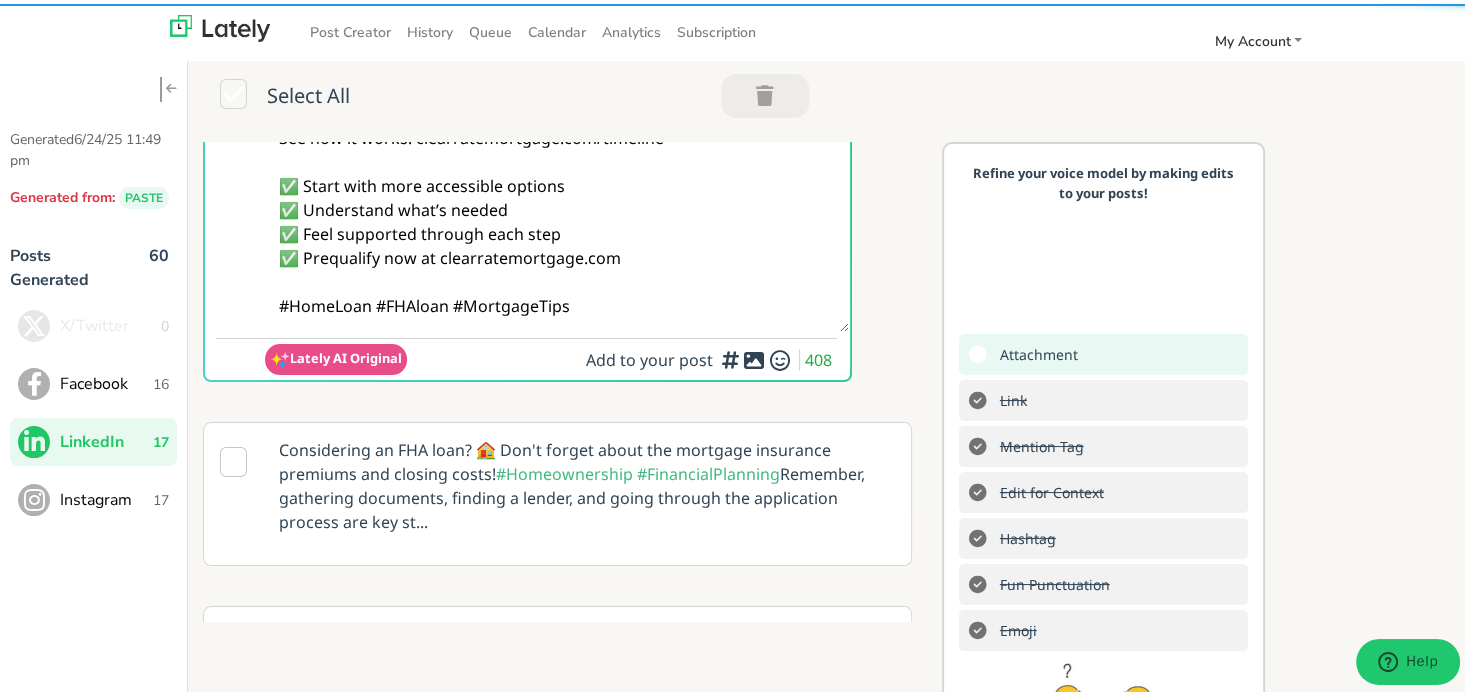 click on "@linkedinmembers
Looking for a smart first step into homeownership?
An FHA LOAN could be your answer. It’s designed to support buyers with limited savings or imperfect credit. 💼
See how it works: clearratemortgage.com/timeline
✅ Start with more accessible options
✅ Understand what’s needed
✅ Feel supported through each step
✅ Prequalify now at clearratemortgage.com
#HomeLoan #FHAloan #MortgageTips" at bounding box center (557, 134) 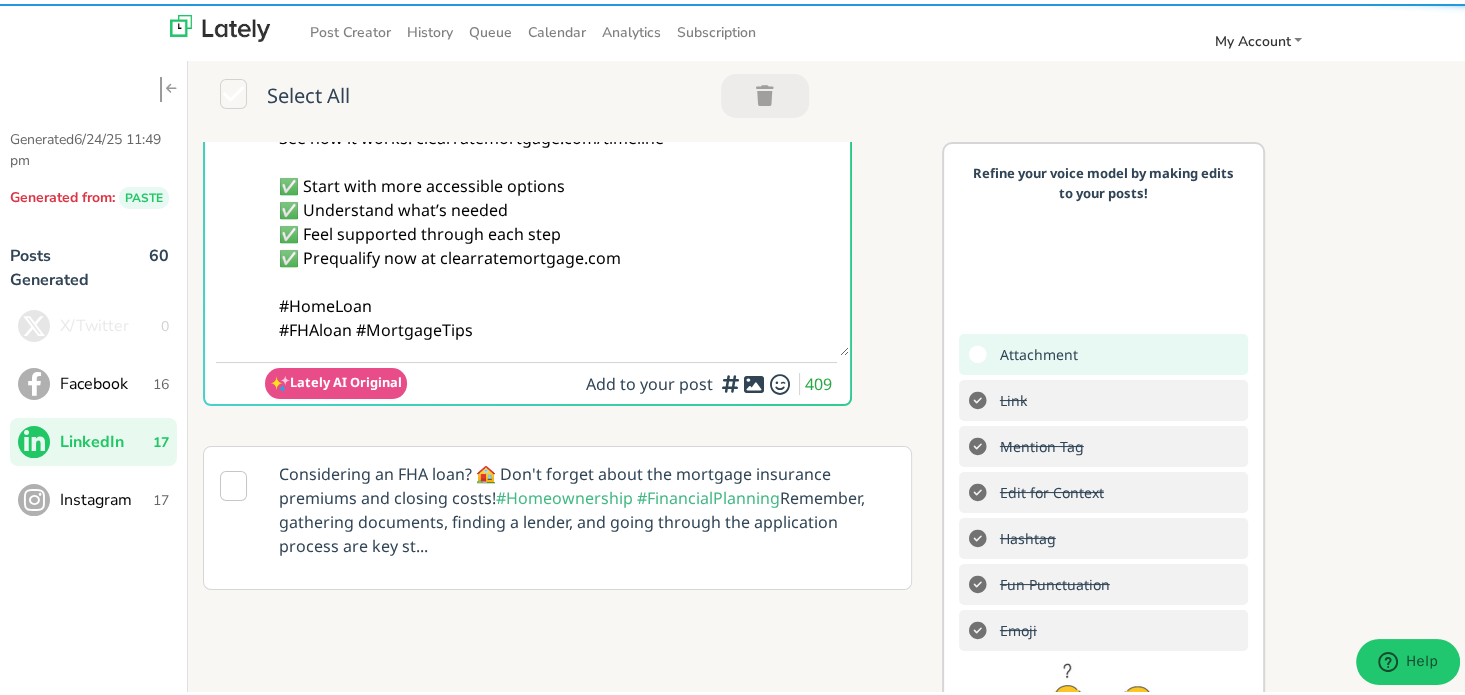 click on "@linkedinmembers
Looking for a smart first step into homeownership?
An FHA LOAN could be your answer. It’s designed to support buyers with limited savings or imperfect credit. 💼
See how it works: clearratemortgage.com/timeline
✅ Start with more accessible options
✅ Understand what’s needed
✅ Feel supported through each step
✅ Prequalify now at clearratemortgage.com
#HomeLoan
#FHAloan #MortgageTips" at bounding box center [557, 146] 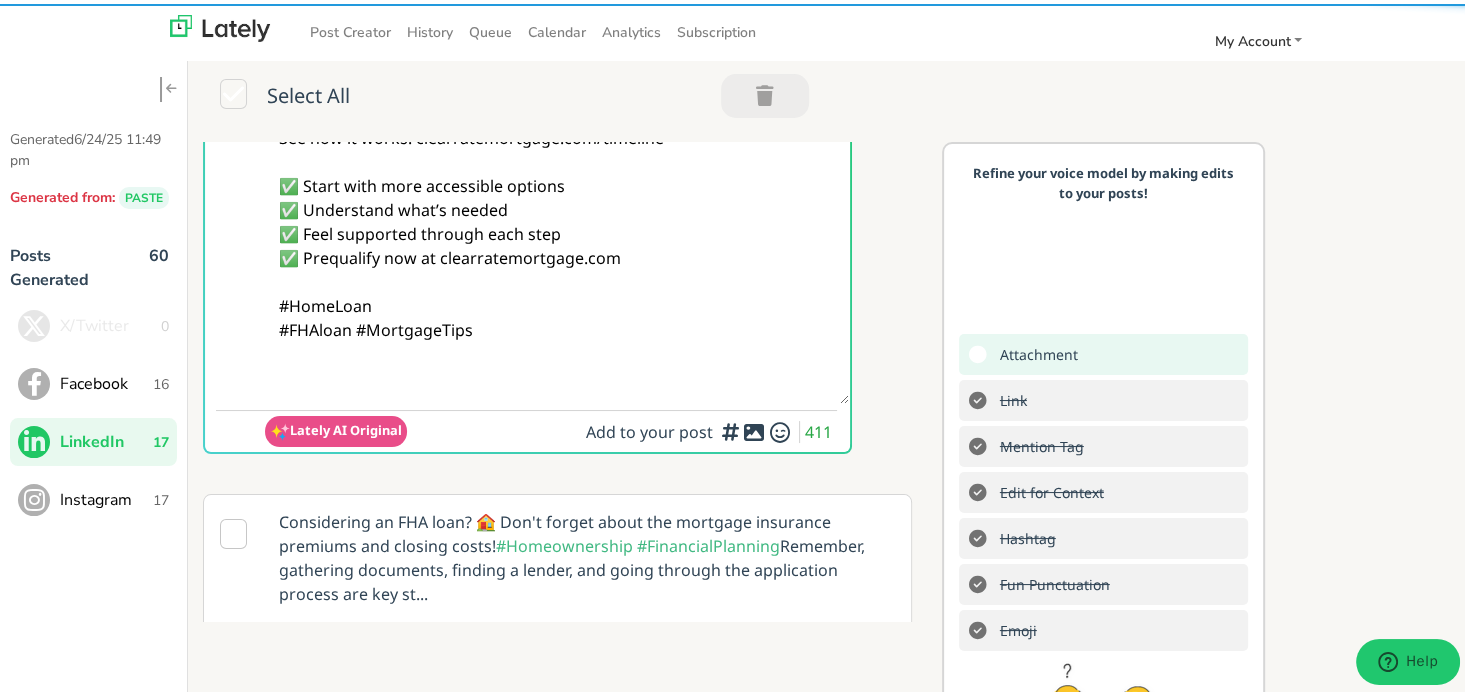 paste on "Follow Us On Our Social Media Platforms!
Facebook: https://www.facebook.com/clearratemortgage
LinkedIn: https://www.linkedin.com/company/clear-rate-mortgage/posts/?feedView=all
Instagram: https://www.instagram.com/clear.rate.mortgage/" 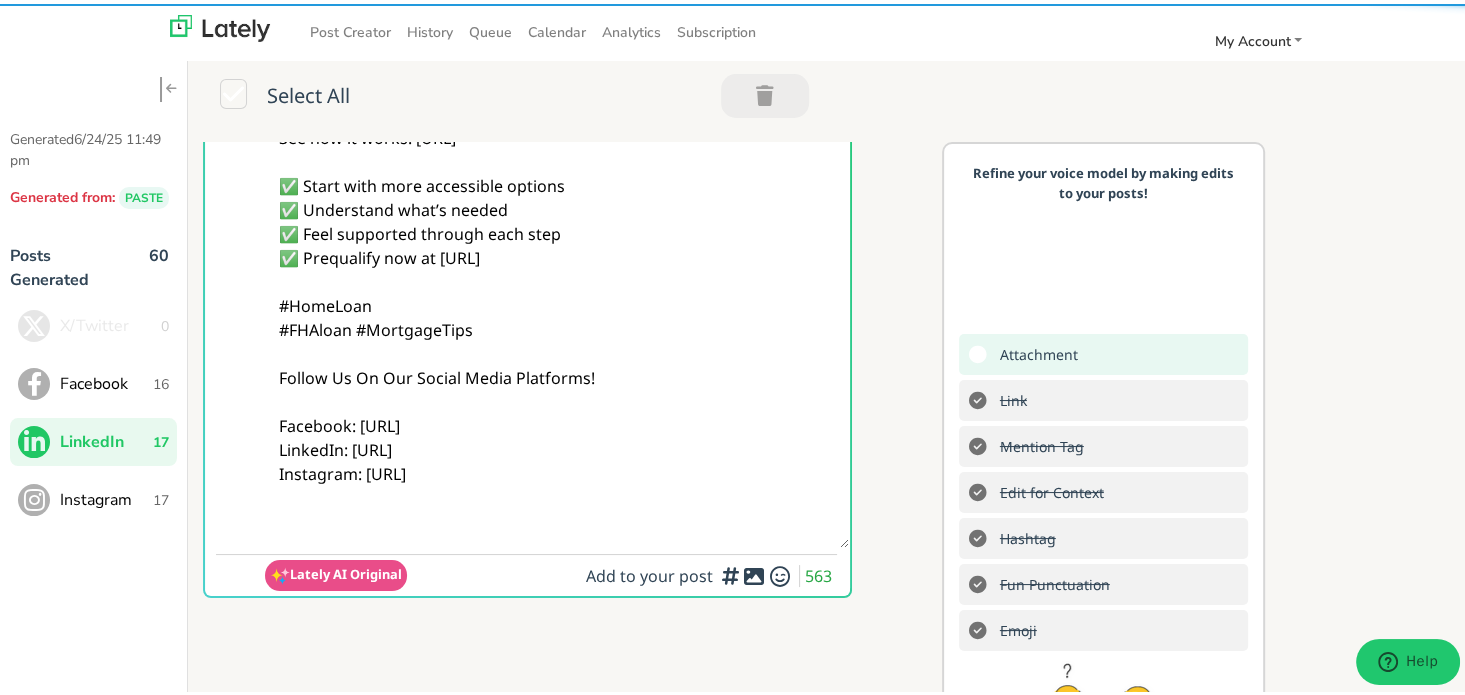 type on "[COMPANY]
Looking for a smart first step into homeownership?
An FHA LOAN could be your answer. It’s designed to support buyers with limited savings or imperfect credit. 💼
See how it works: [URL]
✅ Start with more accessible options
✅ Understand what’s needed
✅ Feel supported through each step
✅ Prequalify now at [URL]
#HomeLoan
#FHAloan #MortgageTips
Follow Us On Our Social Media Platforms!
Facebook: [URL]
LinkedIn: [URL]
Instagram: [URL]" 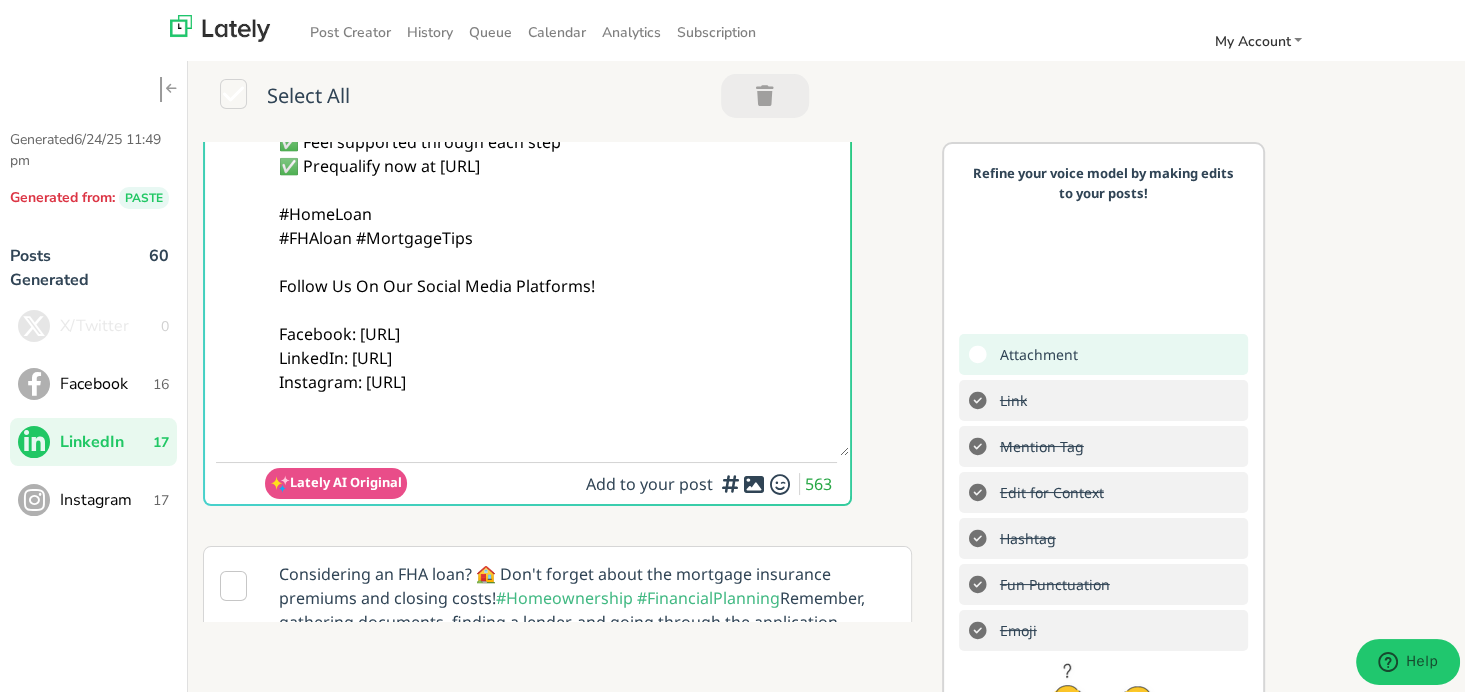 scroll, scrollTop: 400, scrollLeft: 0, axis: vertical 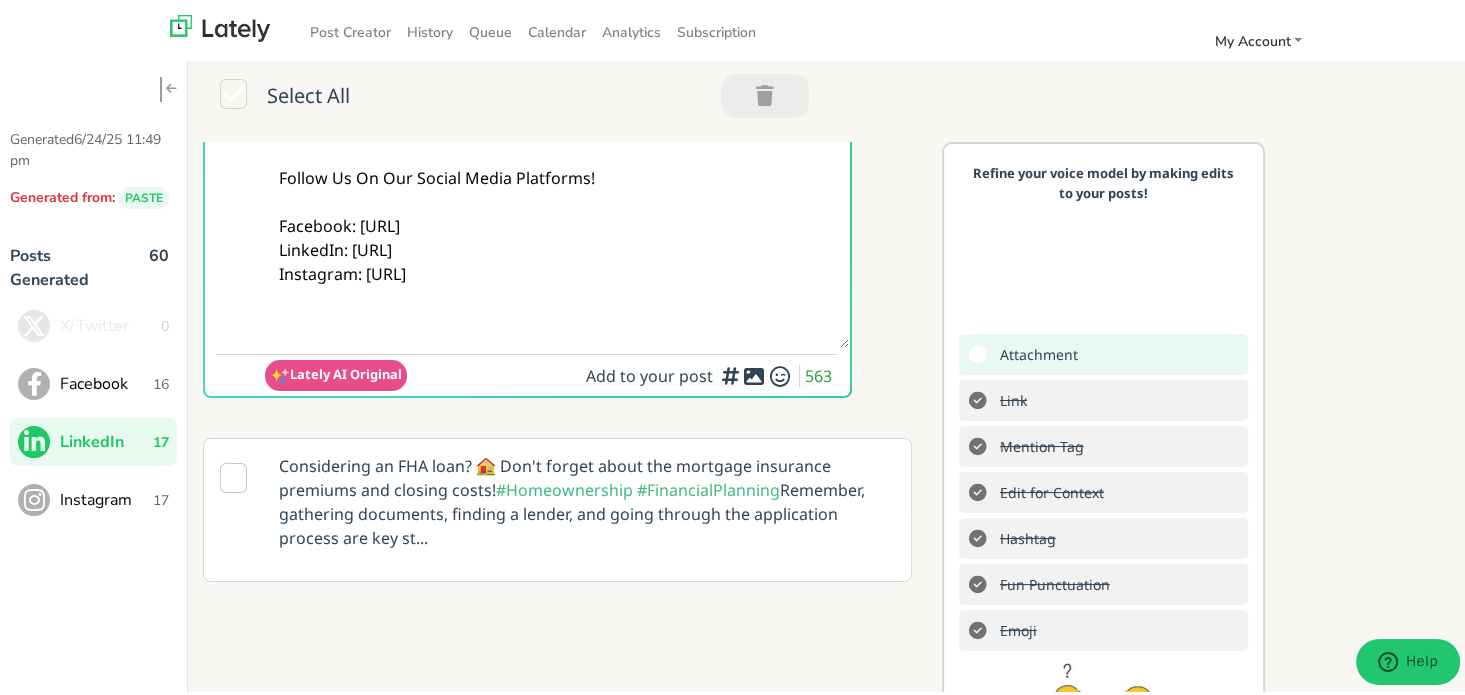 click on "Add to your post    563" at bounding box center [711, 372] 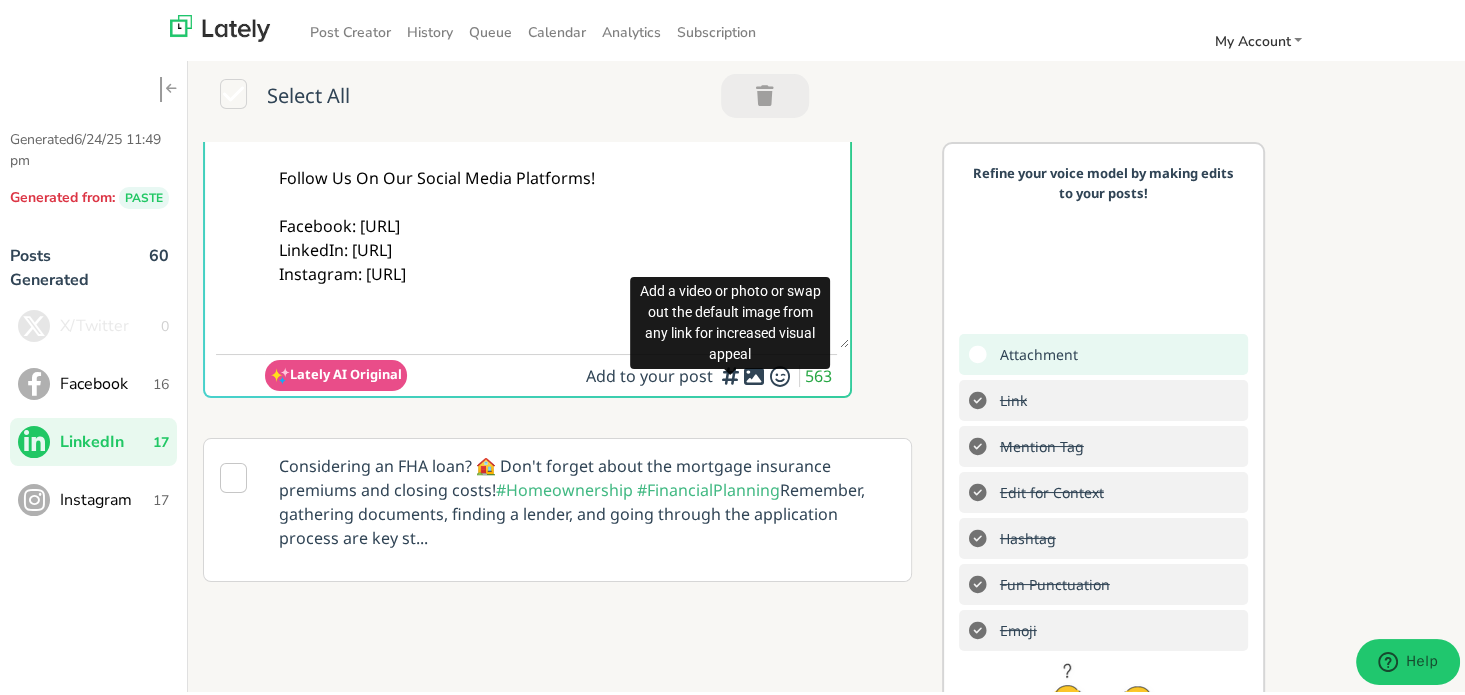 click at bounding box center (754, 372) 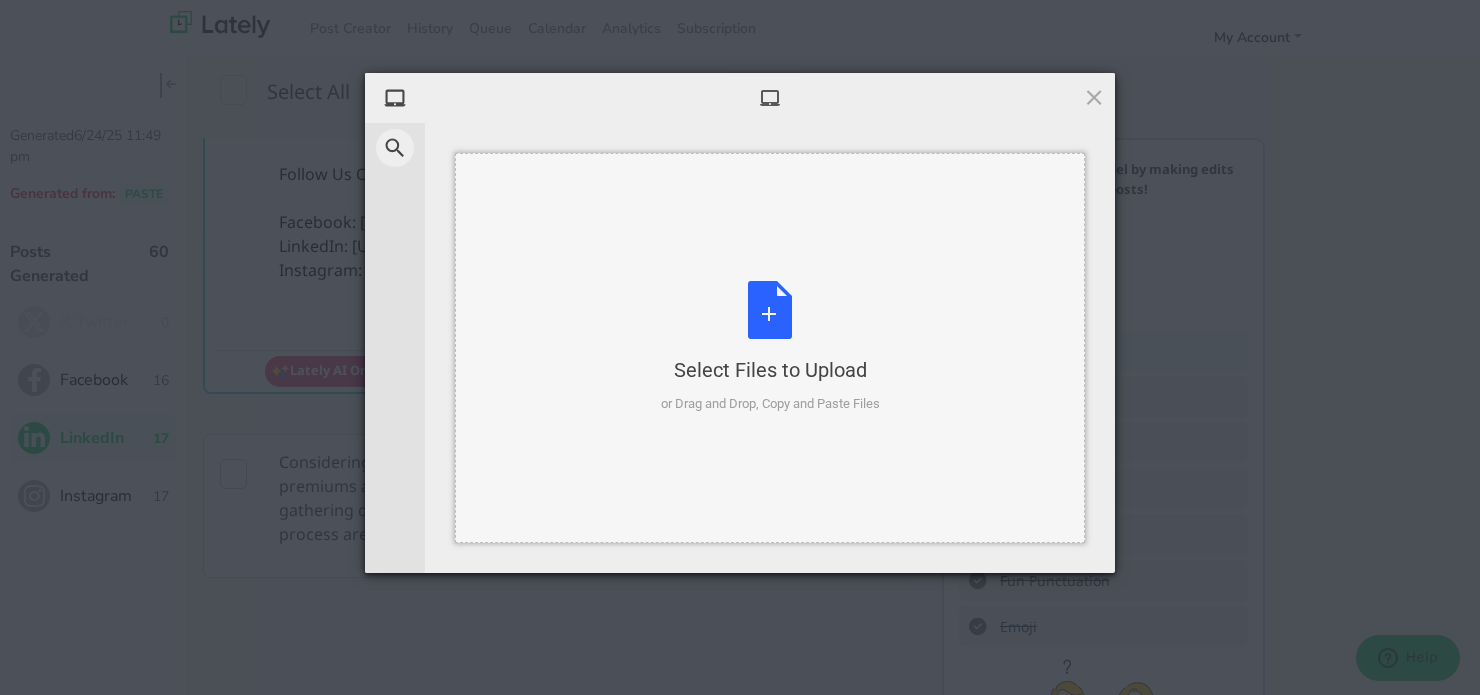click on "Select Files to Upload
or Drag and Drop, Copy and Paste Files" at bounding box center (770, 348) 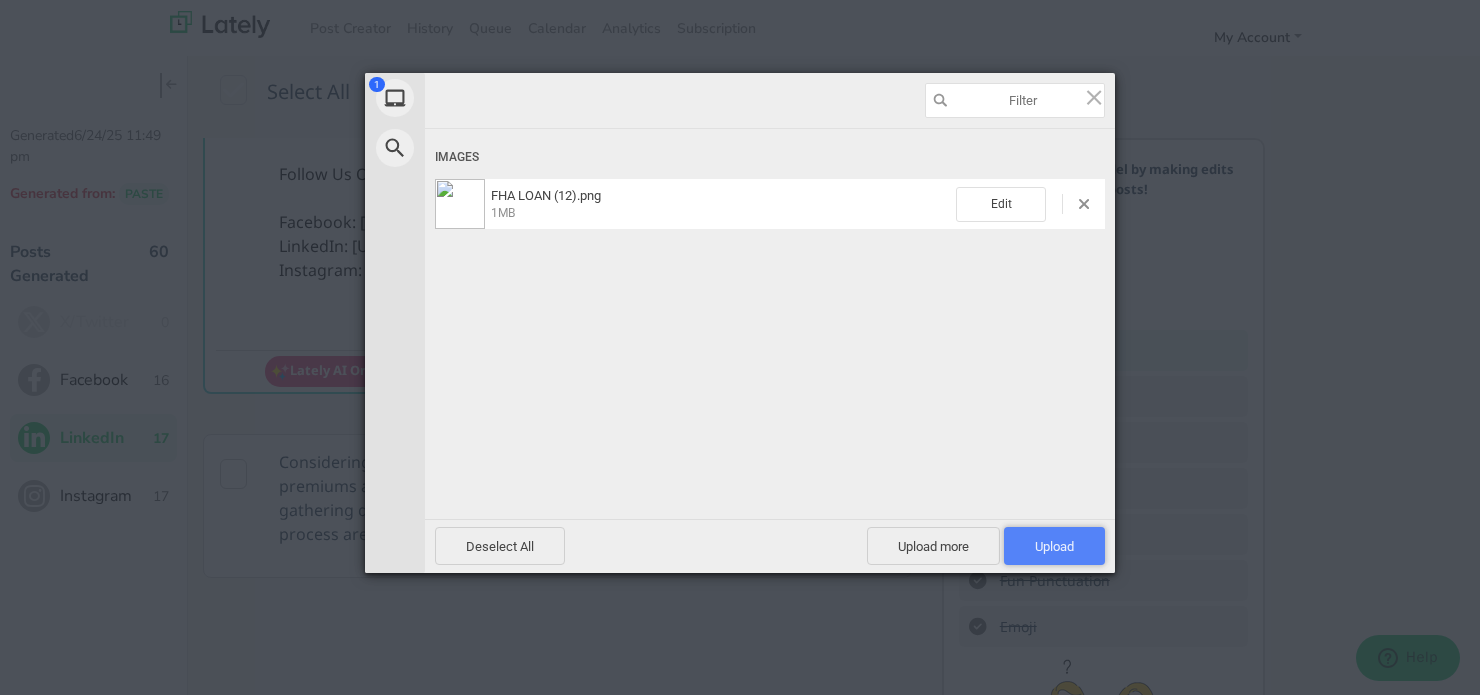 click on "Upload
1" at bounding box center [1054, 546] 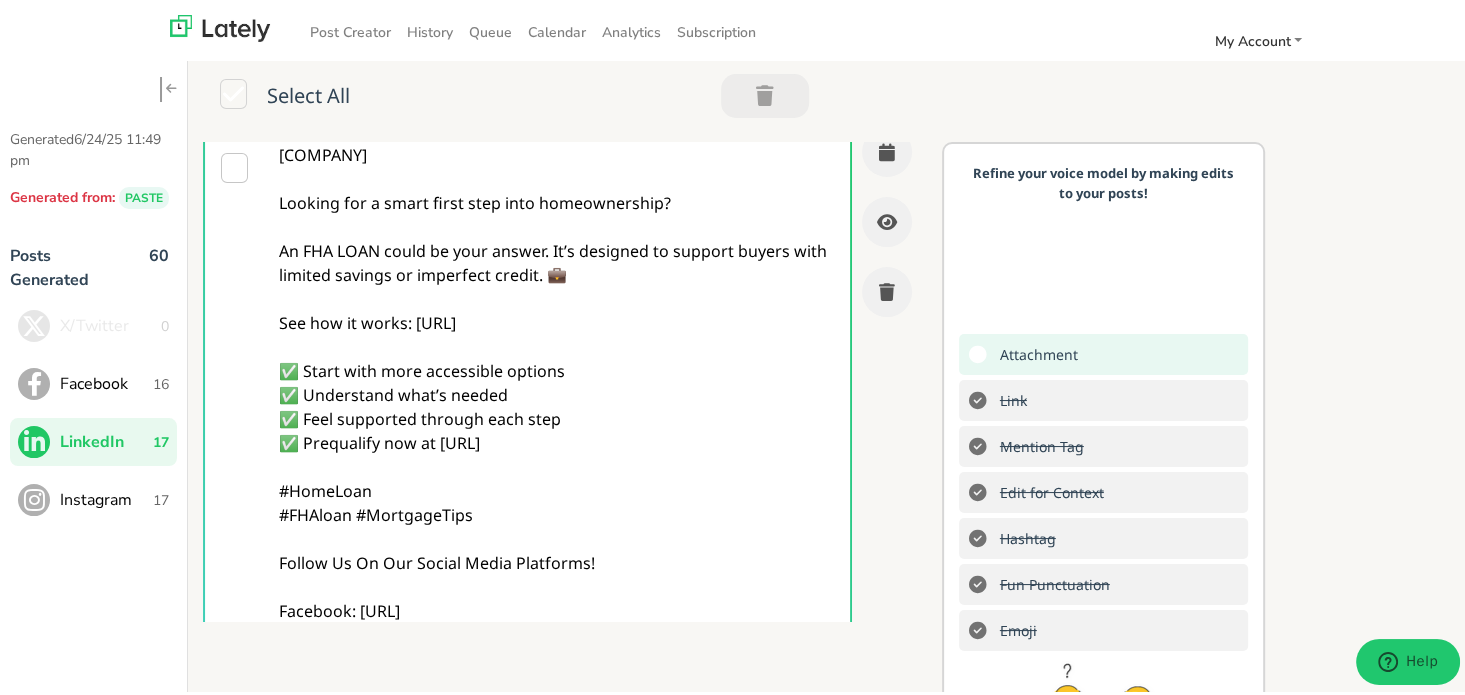 scroll, scrollTop: 0, scrollLeft: 0, axis: both 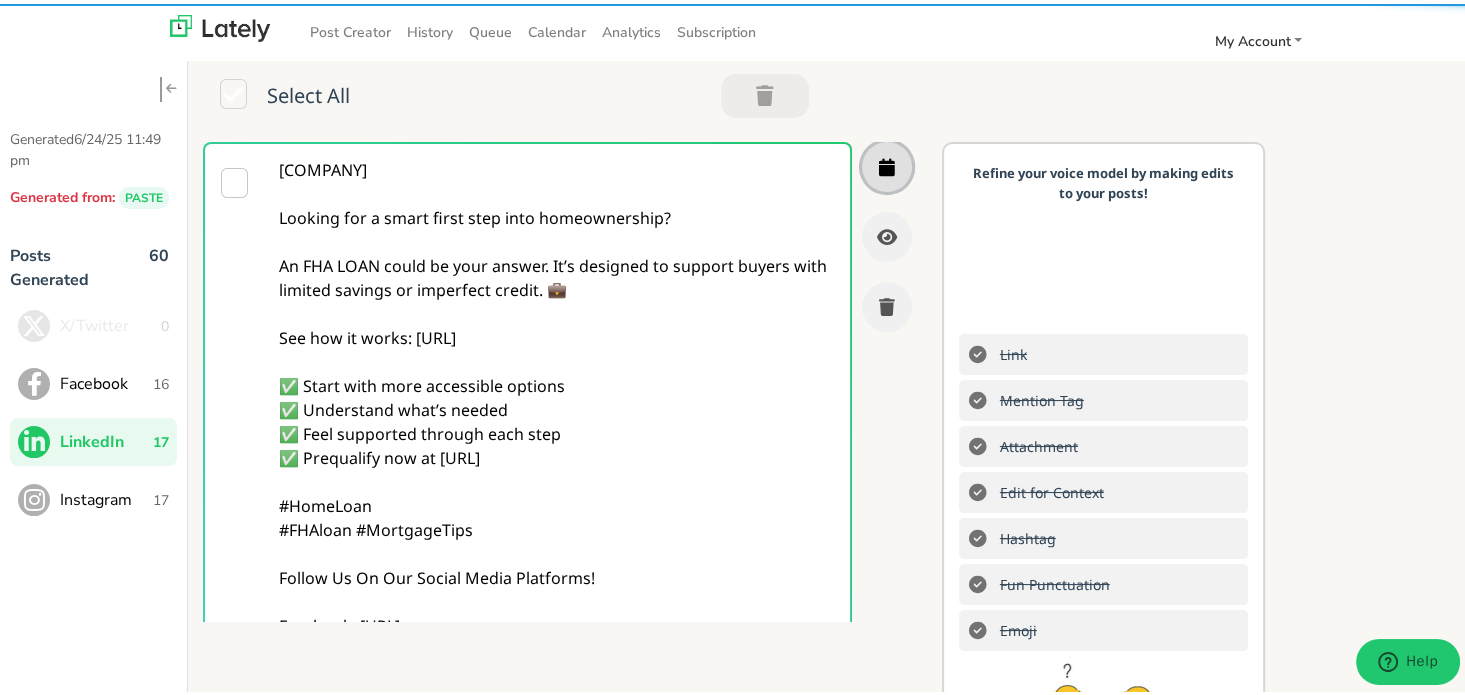 click at bounding box center (887, 163) 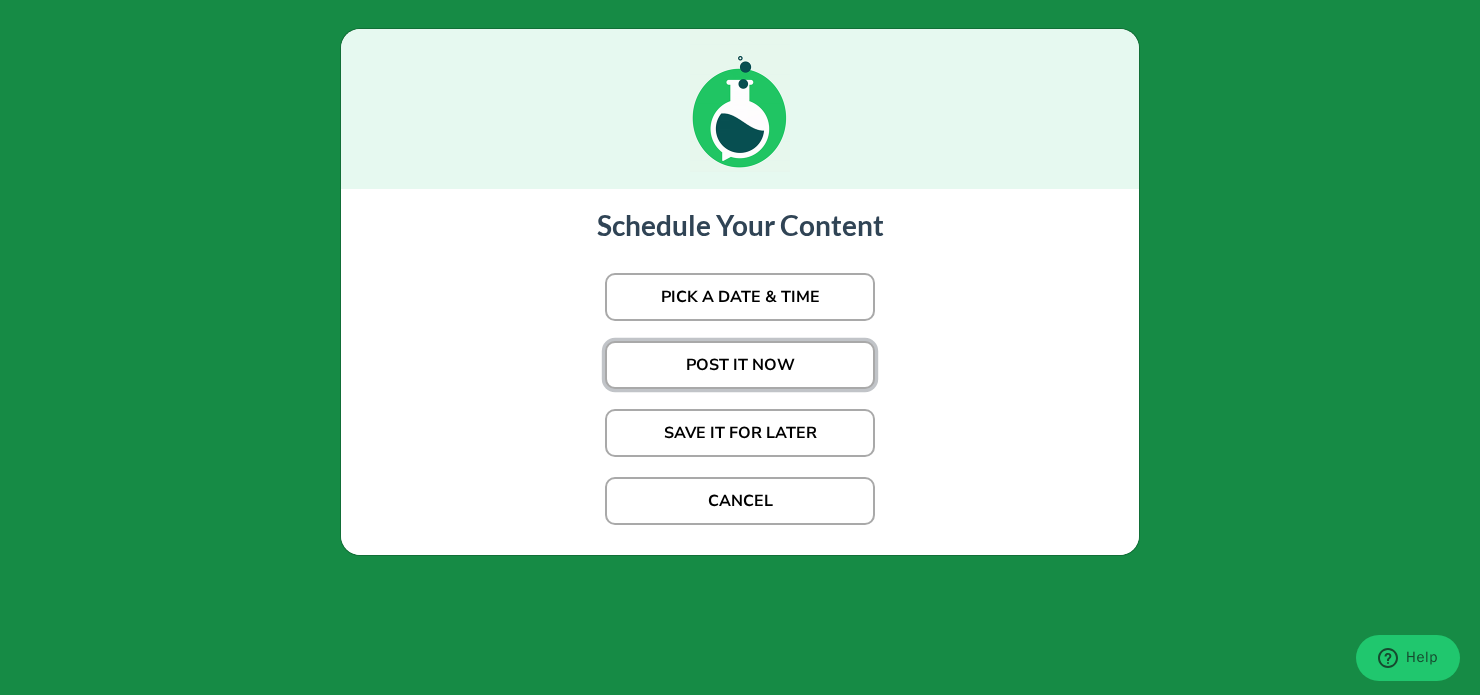 click on "POST IT NOW" at bounding box center (740, 365) 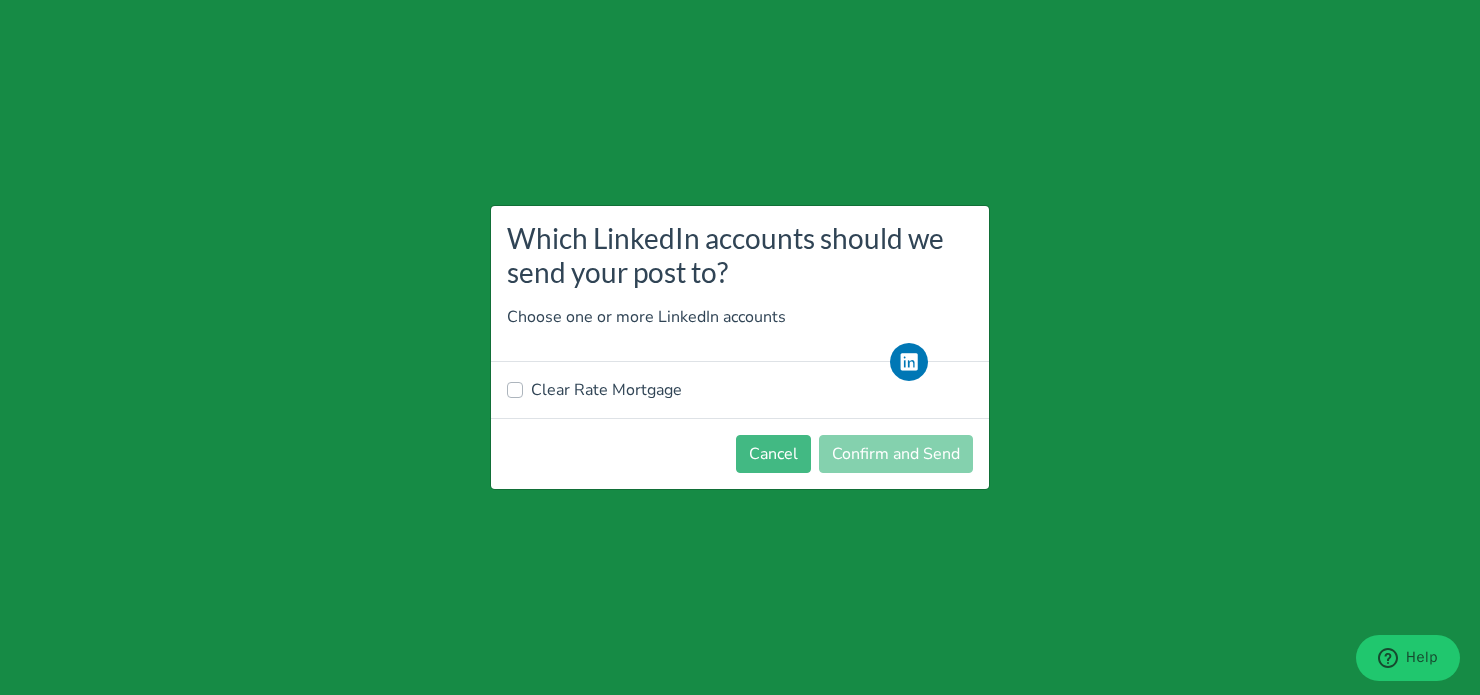 click on "Clear Rate Mortgage" at bounding box center (606, 390) 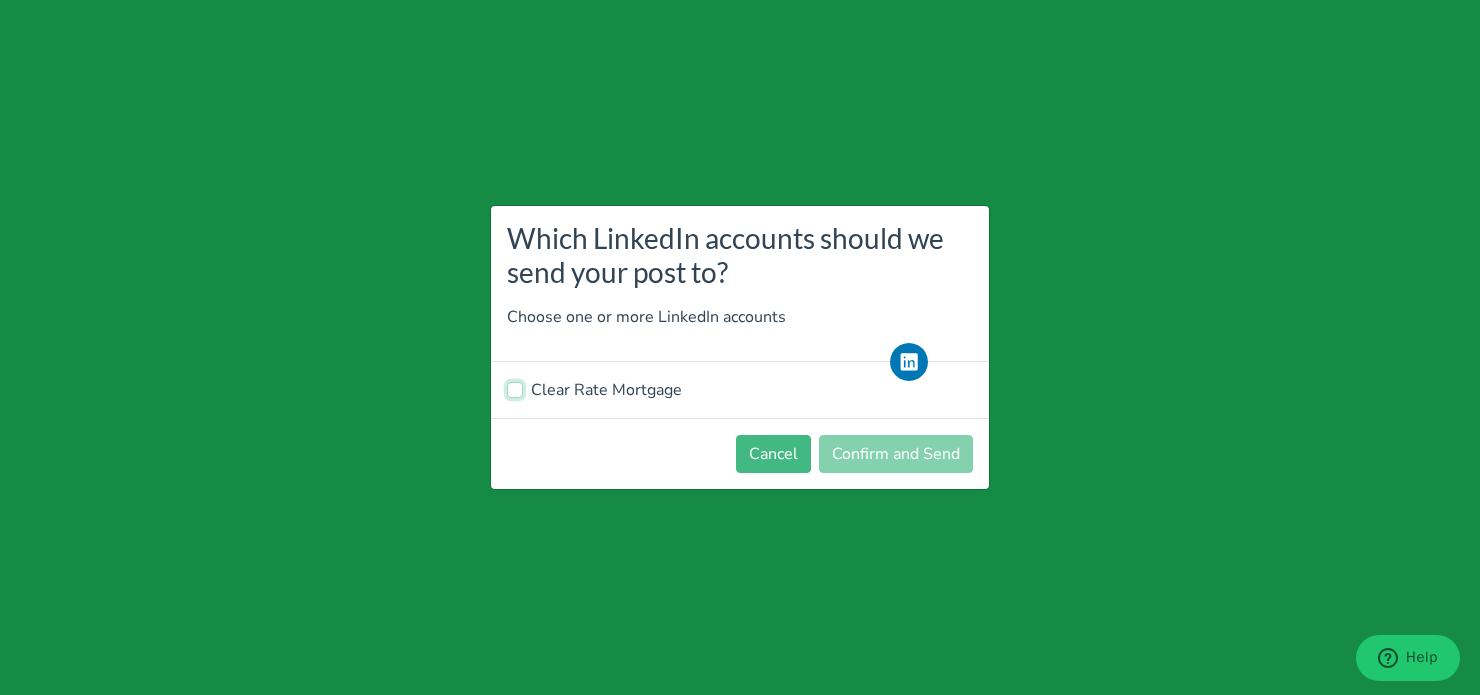 click on "Clear Rate Mortgage" at bounding box center (515, 388) 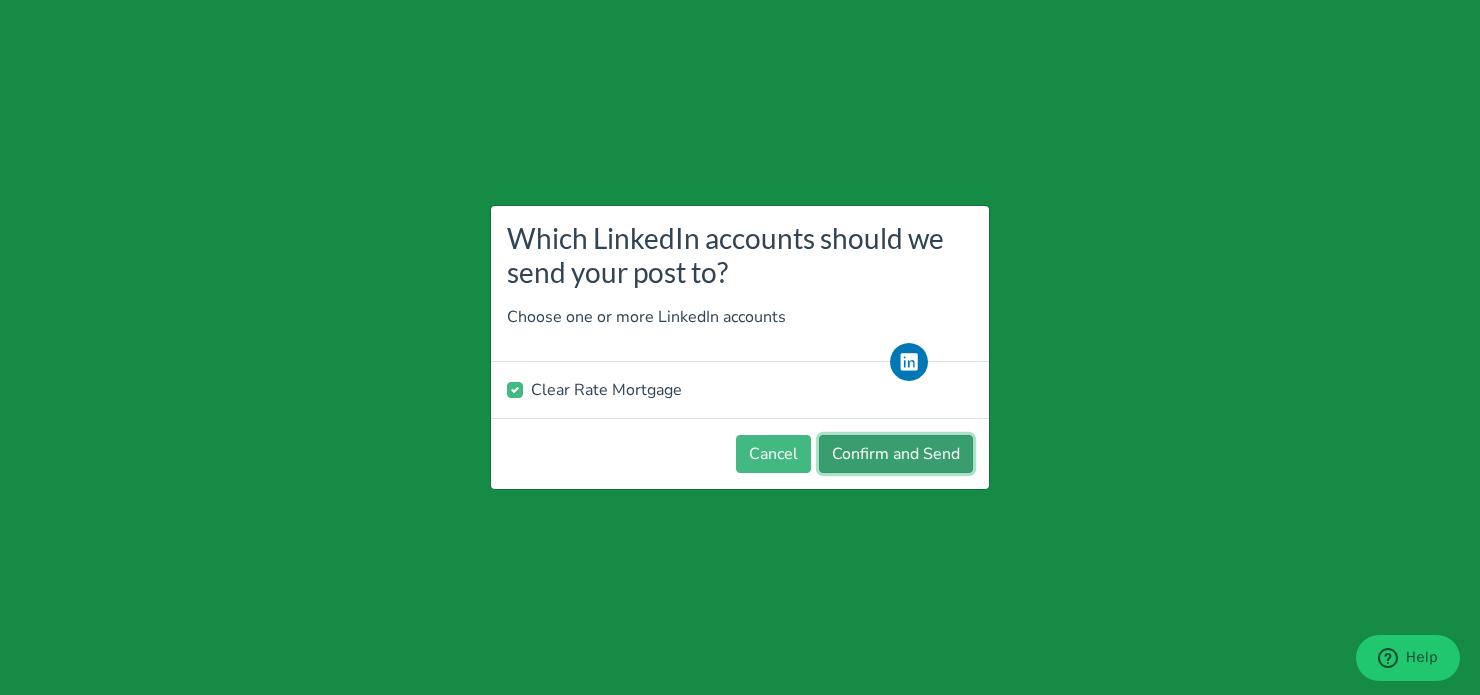 click on "Confirm and Send" at bounding box center [896, 454] 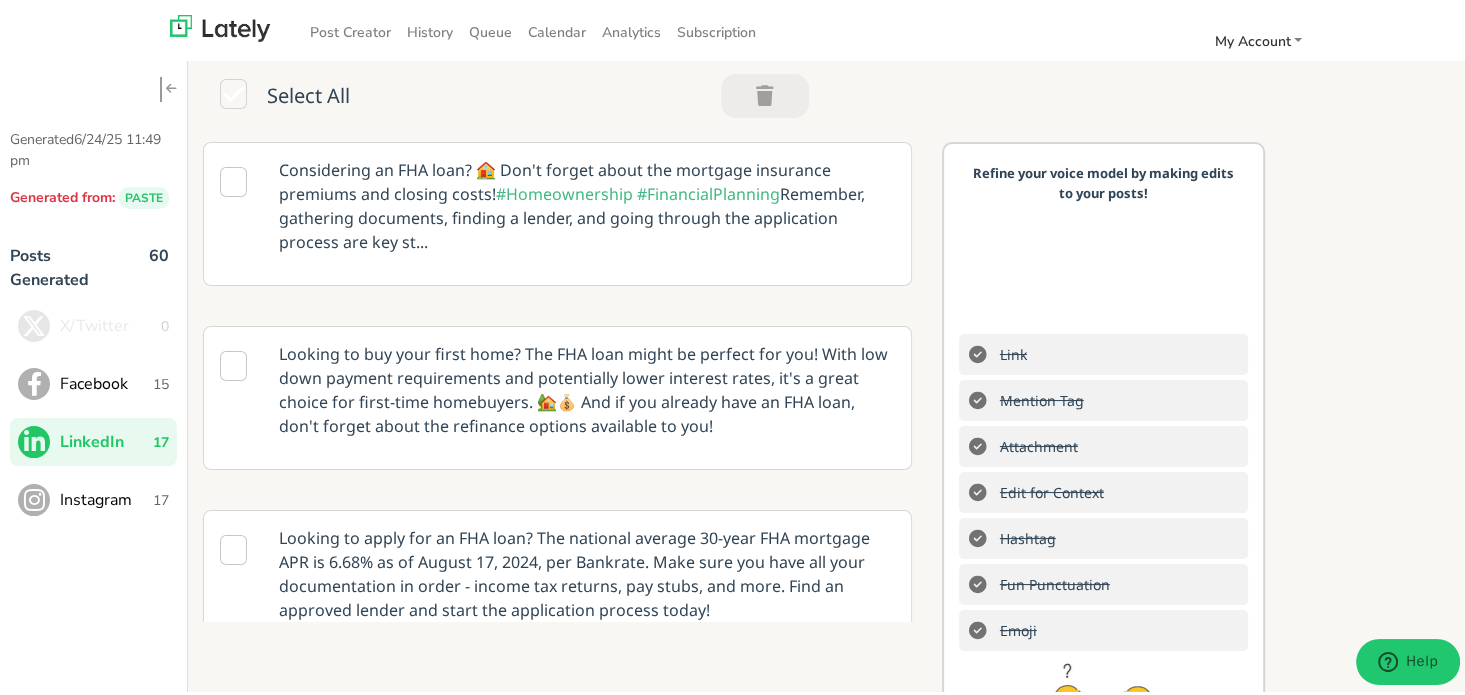 click on "Posts Generated 60 X/Twitter 0 Facebook 15 LinkedIn 17 Instagram 17" at bounding box center [93, 388] 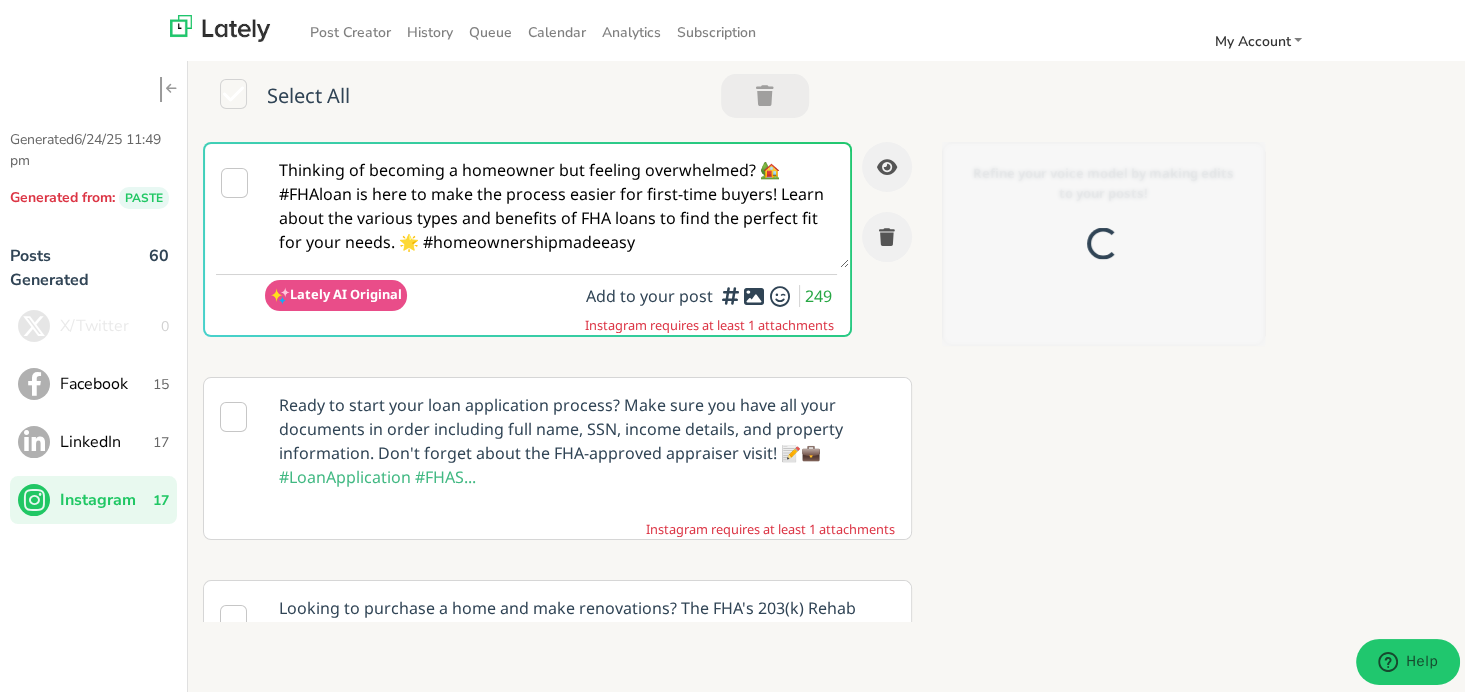 scroll, scrollTop: 0, scrollLeft: 0, axis: both 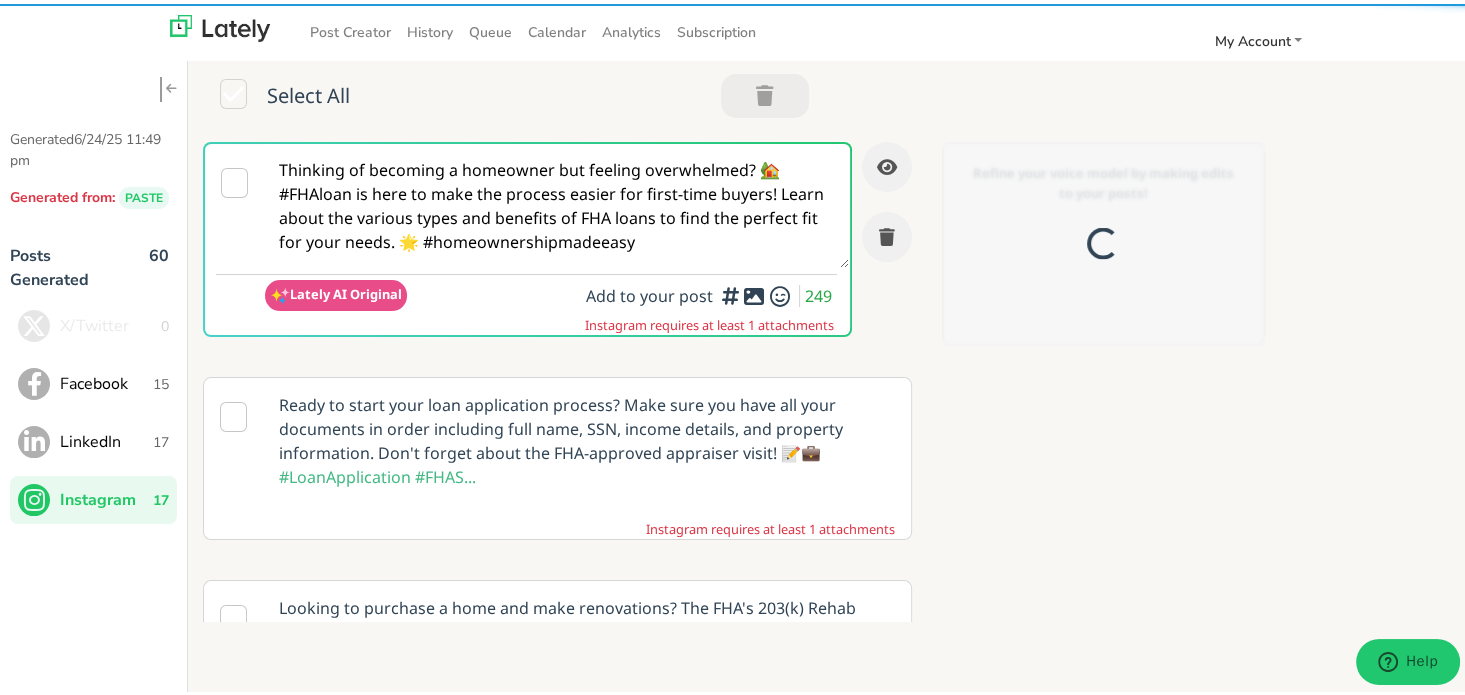 click on "Thinking of becoming a homeowner but feeling overwhelmed? 🏡 #FHAloan is here to make the process easier for first-time buyers! Learn about the various types and benefits of FHA loans to find the perfect fit for your needs. 🌟 #homeownershipmadeeasy" at bounding box center (557, 202) 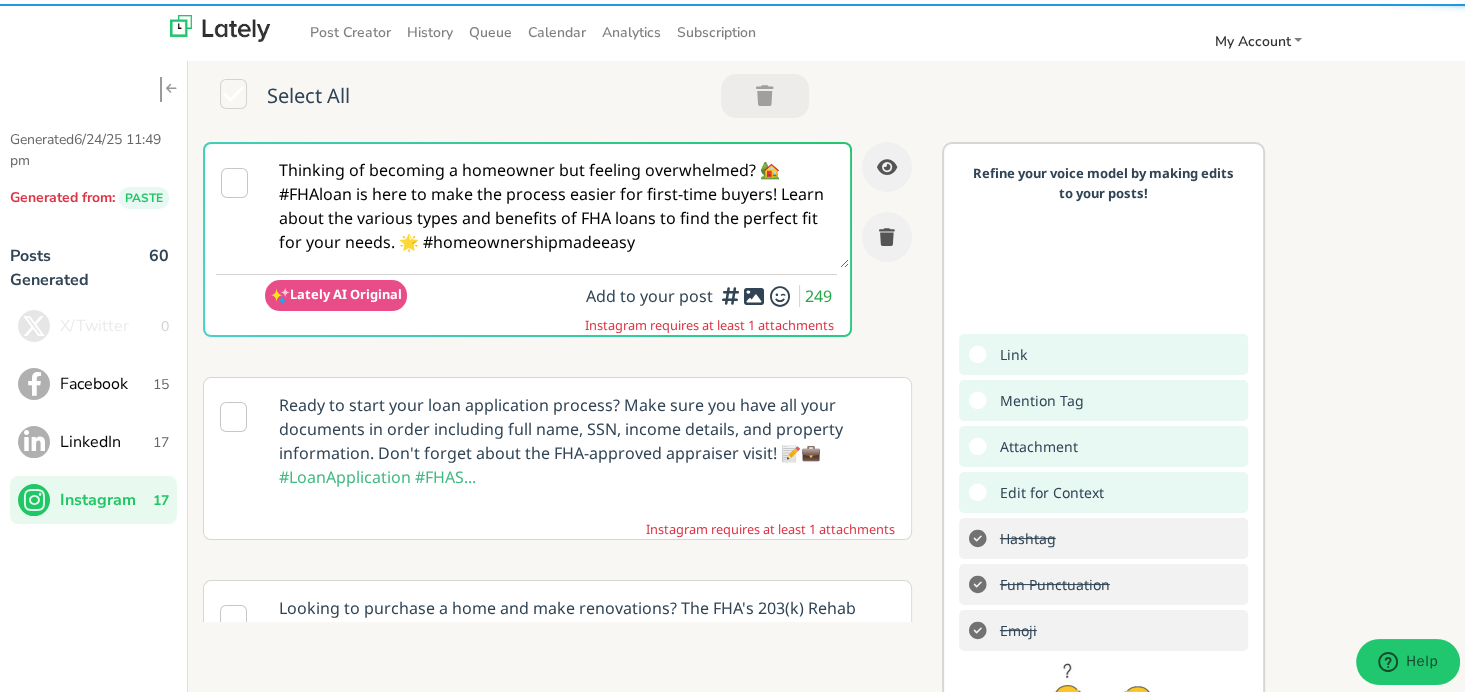 click on "Thinking of becoming a homeowner but feeling overwhelmed? 🏡 #FHAloan is here to make the process easier for first-time buyers! Learn about the various types and benefits of FHA loans to find the perfect fit for your needs. 🌟 #homeownershipmadeeasy" at bounding box center (557, 202) 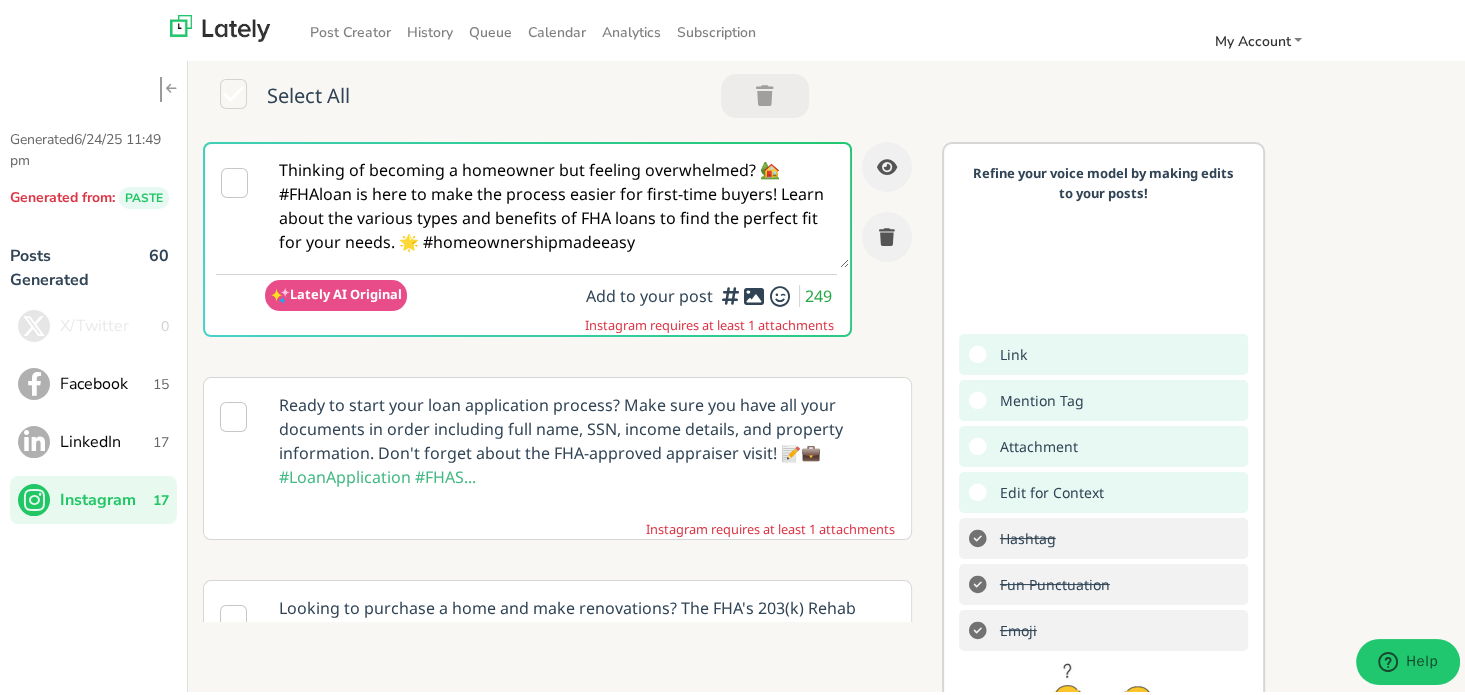 paste on "@firsttimebuyers 💬 Feeling stuck? An FHA LOAN might be your key to starting fresh. It’s made to ease the journey into homeownership 🏡
Peek the process → [URL]
💡 Low-entry path to buying
💡 Flexible credit considerations
💡 Easy-to-follow steps
💡 Prequalify now at [URL]
#FHAloan #HomeGoals #ClearPathHome" 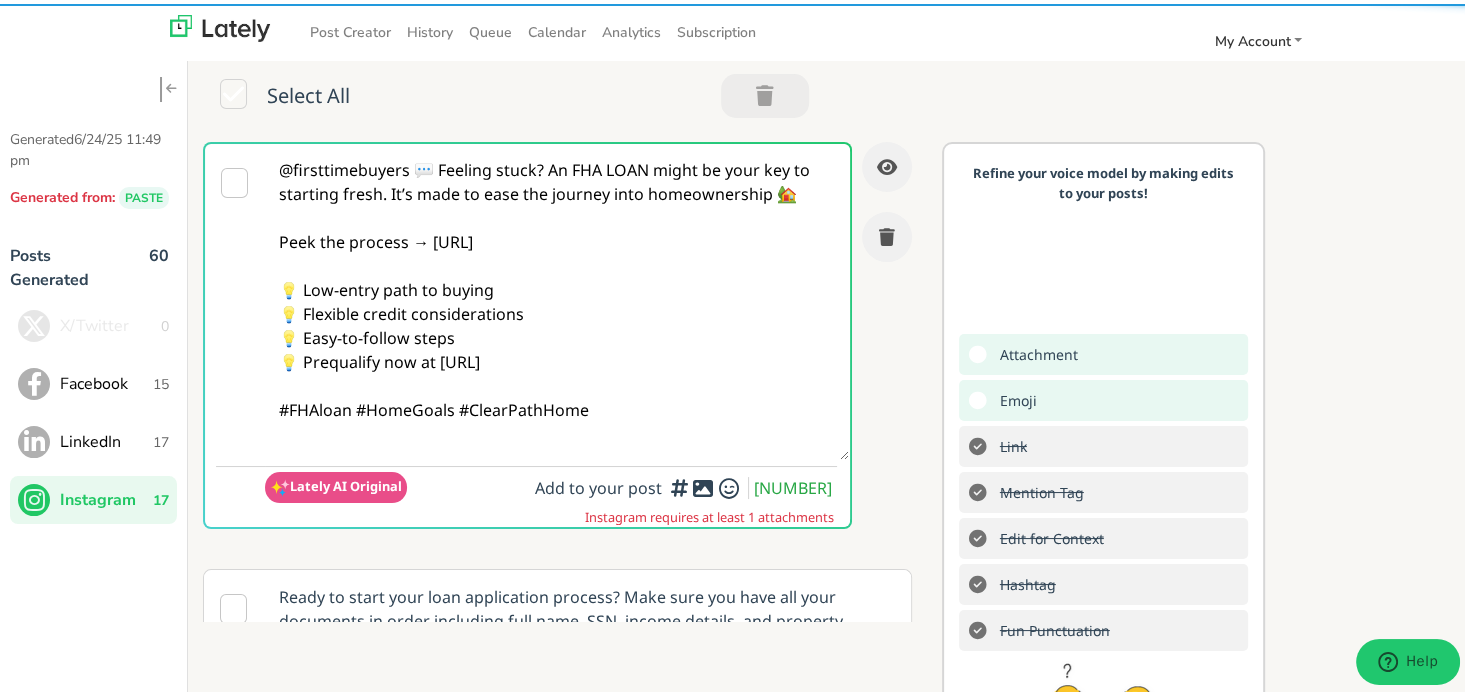 click on "@firsttimebuyers 💬 Feeling stuck? An FHA LOAN might be your key to starting fresh. It’s made to ease the journey into homeownership 🏡
Peek the process → [URL]
💡 Low-entry path to buying
💡 Flexible credit considerations
💡 Easy-to-follow steps
💡 Prequalify now at [URL]
#FHAloan #HomeGoals #ClearPathHome" at bounding box center (557, 298) 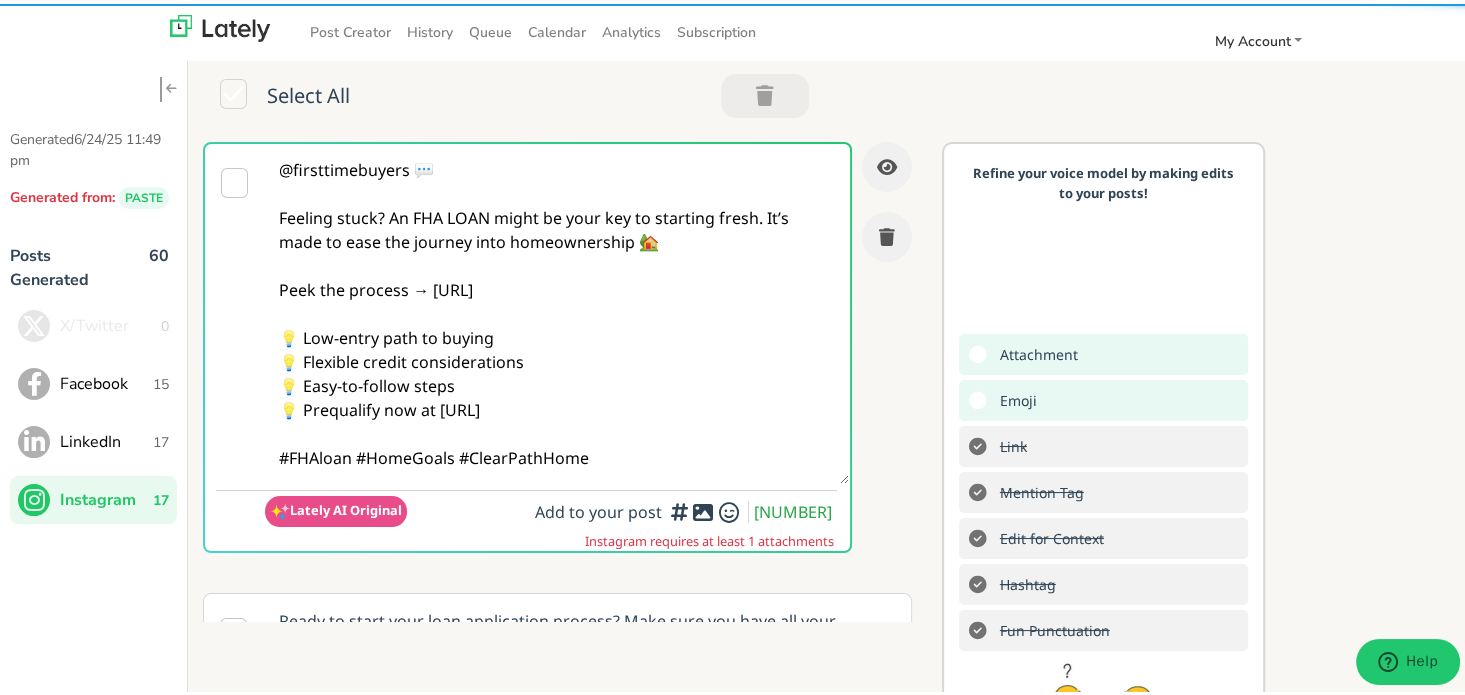 click on "@firsttimebuyers 💬
Feeling stuck? An FHA LOAN might be your key to starting fresh. It’s made to ease the journey into homeownership 🏡
Peek the process → [URL]
💡 Low-entry path to buying
💡 Flexible credit considerations
💡 Easy-to-follow steps
💡 Prequalify now at [URL]
#FHAloan #HomeGoals #ClearPathHome" at bounding box center [557, 310] 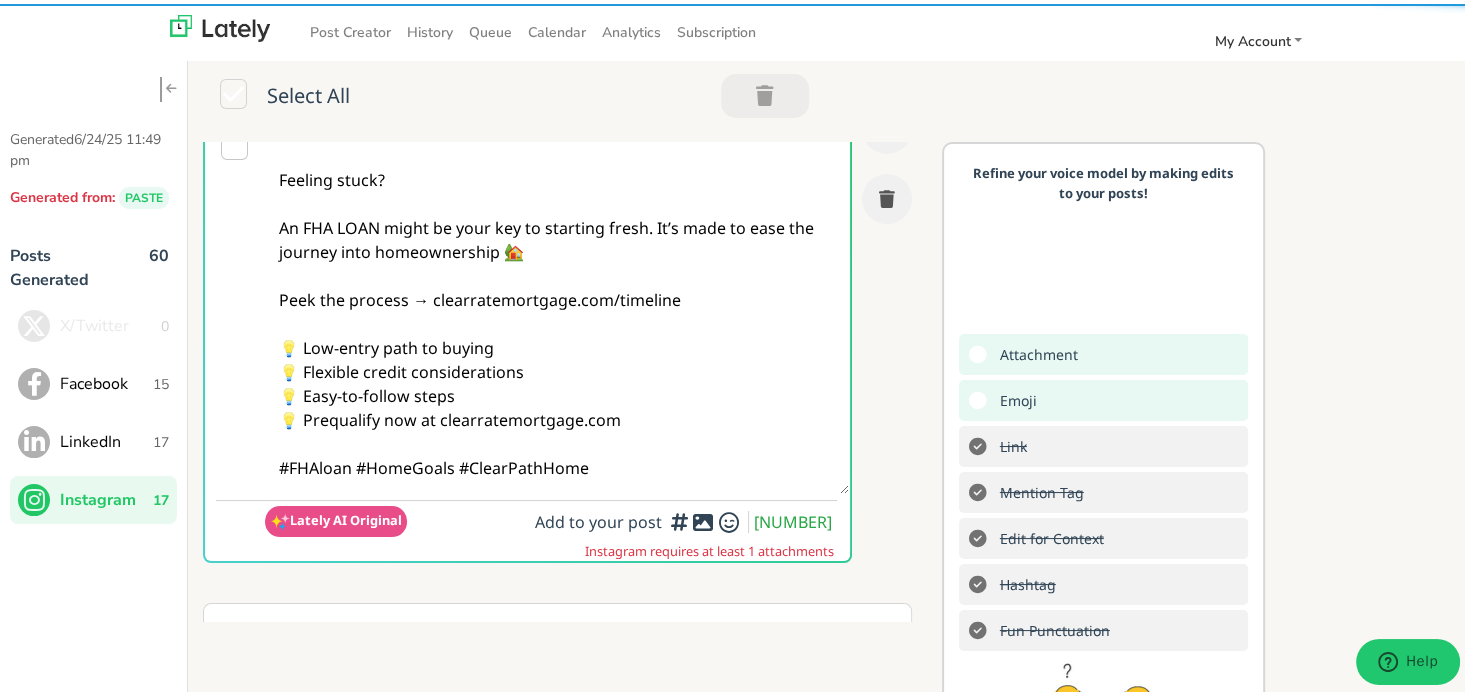 scroll, scrollTop: 100, scrollLeft: 0, axis: vertical 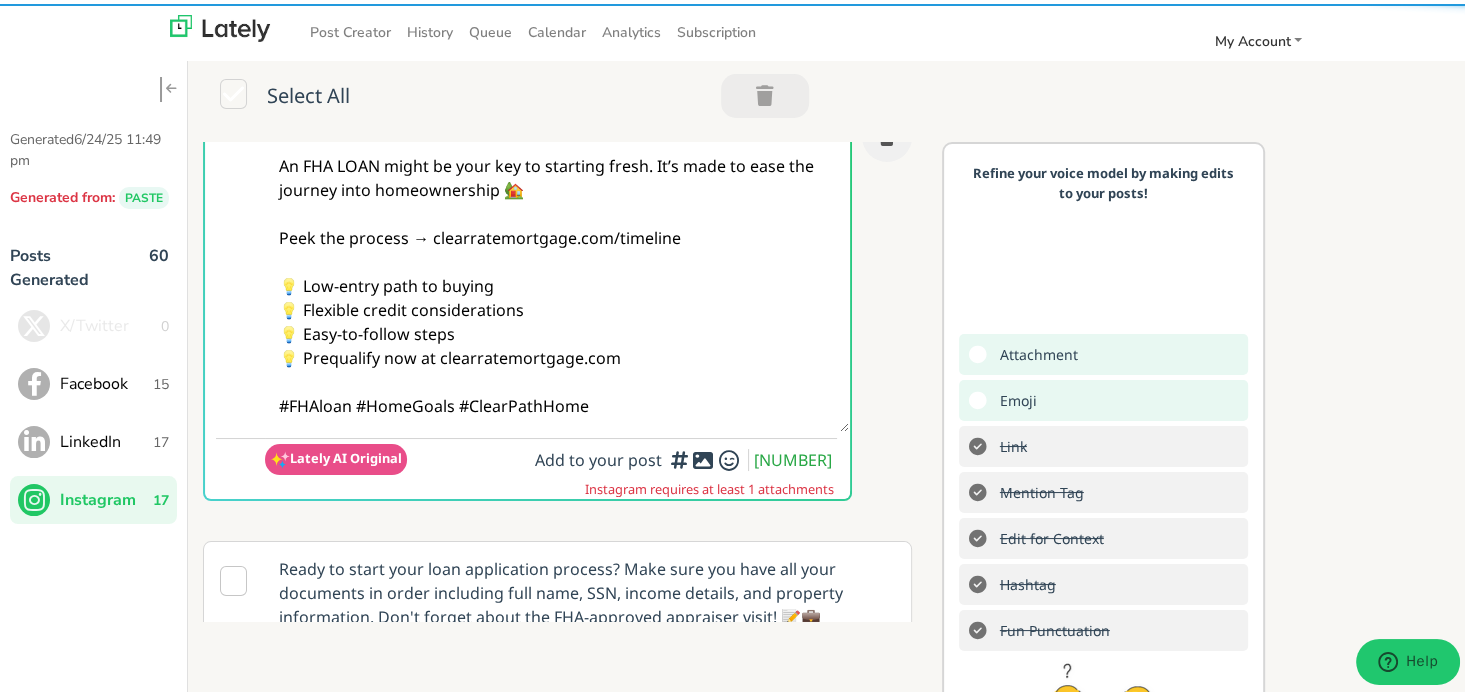 click on "@firsttimebuyers 💬
Feeling stuck?
An FHA LOAN might be your key to starting fresh. It’s made to ease the journey into homeownership 🏡
Peek the process → clearratemortgage.com/timeline
💡 Low-entry path to buying
💡 Flexible credit considerations
💡 Easy-to-follow steps
💡 Prequalify now at clearratemortgage.com
#FHAloan #HomeGoals #ClearPathHome" at bounding box center [557, 234] 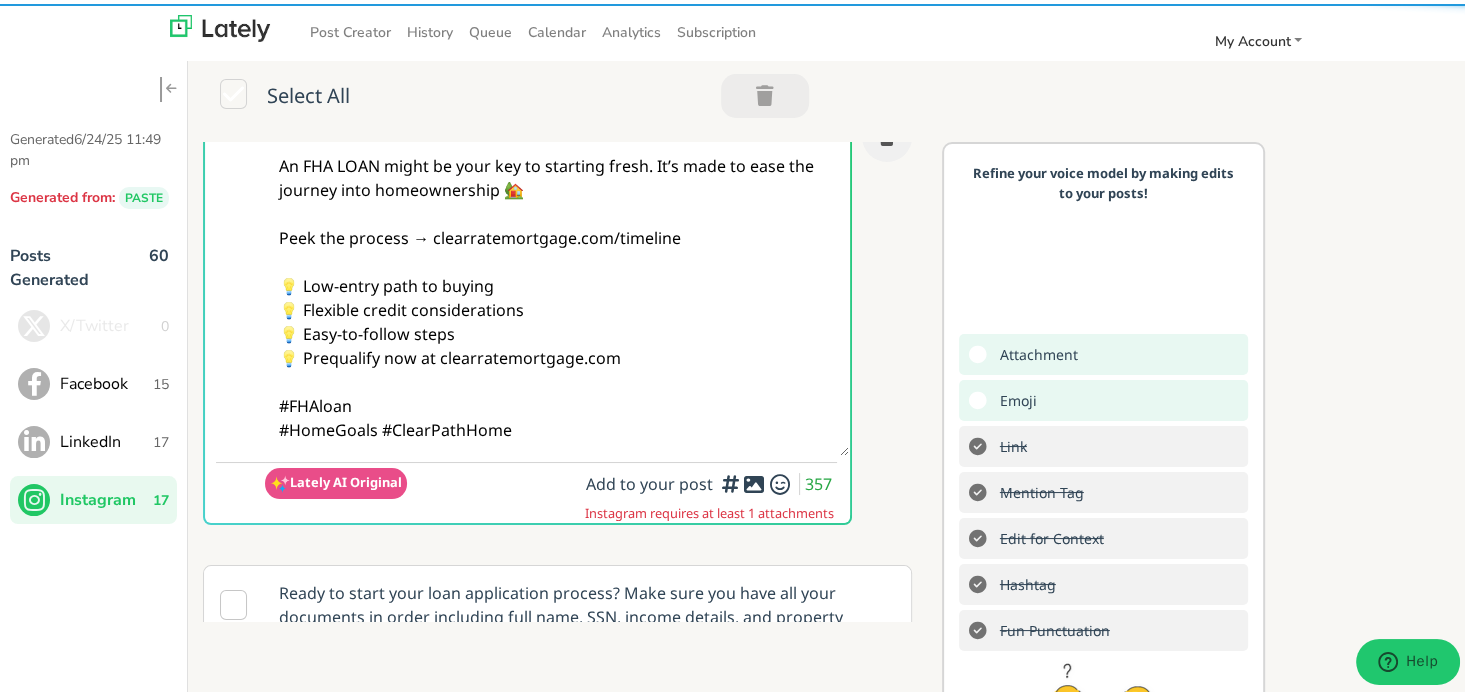 scroll, scrollTop: 200, scrollLeft: 0, axis: vertical 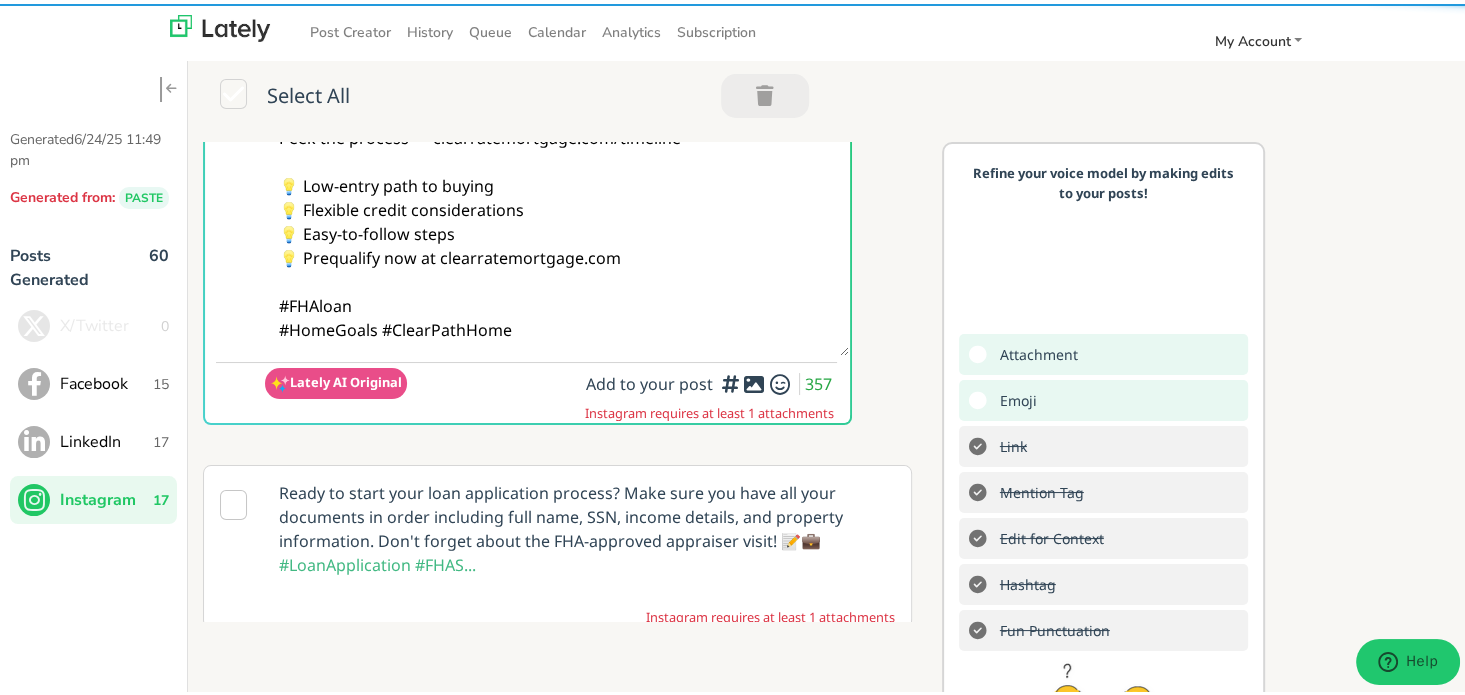 click on "@firsttimebuyers 💬
Feeling stuck?
An FHA LOAN might be your key to starting fresh. It’s made to ease the journey into homeownership 🏡
Peek the process → clearratemortgage.com/timeline
💡 Low-entry path to buying
💡 Flexible credit considerations
💡 Easy-to-follow steps
💡 Prequalify now at clearratemortgage.com
#FHAloan
#HomeGoals #ClearPathHome" at bounding box center (557, 146) 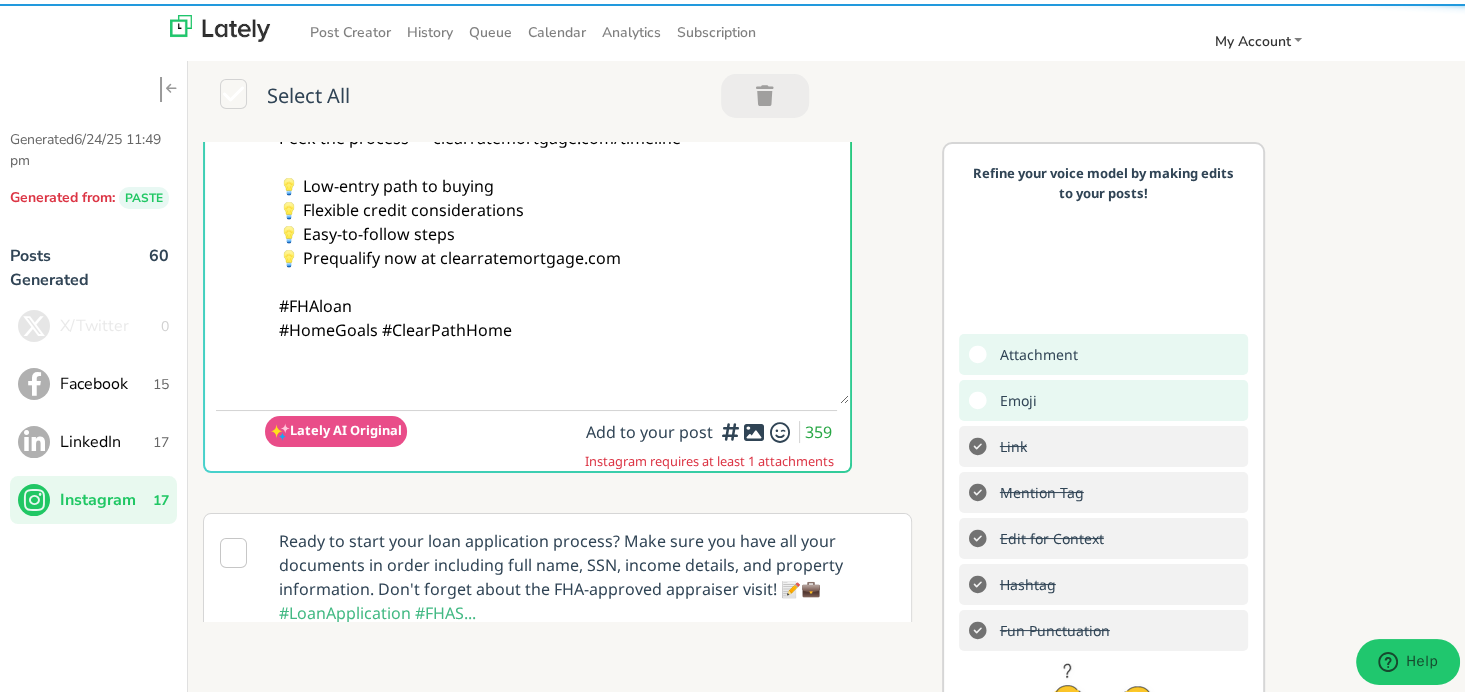 paste on "Follow Us On Our Social Media Platforms!
Facebook: https://www.facebook.com/clearratemortgage
LinkedIn: https://www.linkedin.com/company/clear-rate-mortgage/posts/?feedView=all
Instagram: https://www.instagram.com/clear.rate.mortgage/" 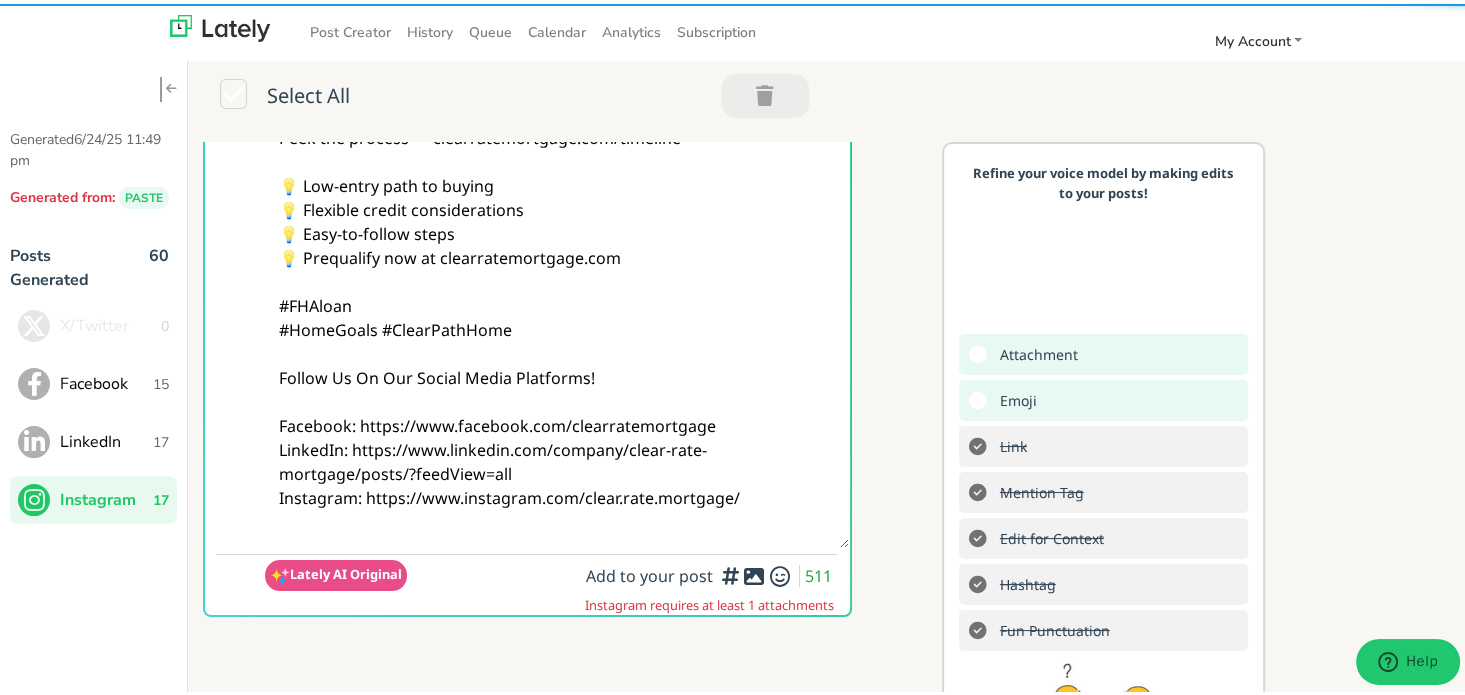 type on "@firsttimebuyers 💬
Feeling stuck?
An FHA LOAN might be your key to starting fresh. It’s made to ease the journey into homeownership 🏡
Peek the process → clearratemortgage.com/timeline
💡 Low-entry path to buying
💡 Flexible credit considerations
💡 Easy-to-follow steps
💡 Prequalify now at clearratemortgage.com
#FHAloan
#HomeGoals #ClearPathHome
Follow Us On Our Social Media Platforms!
Facebook: https://www.facebook.com/clearratemortgage
LinkedIn: https://www.linkedin.com/company/clear-rate-mortgage/posts/?feedView=all
Instagram: https://www.instagram.com/clear.rate.mortgage/" 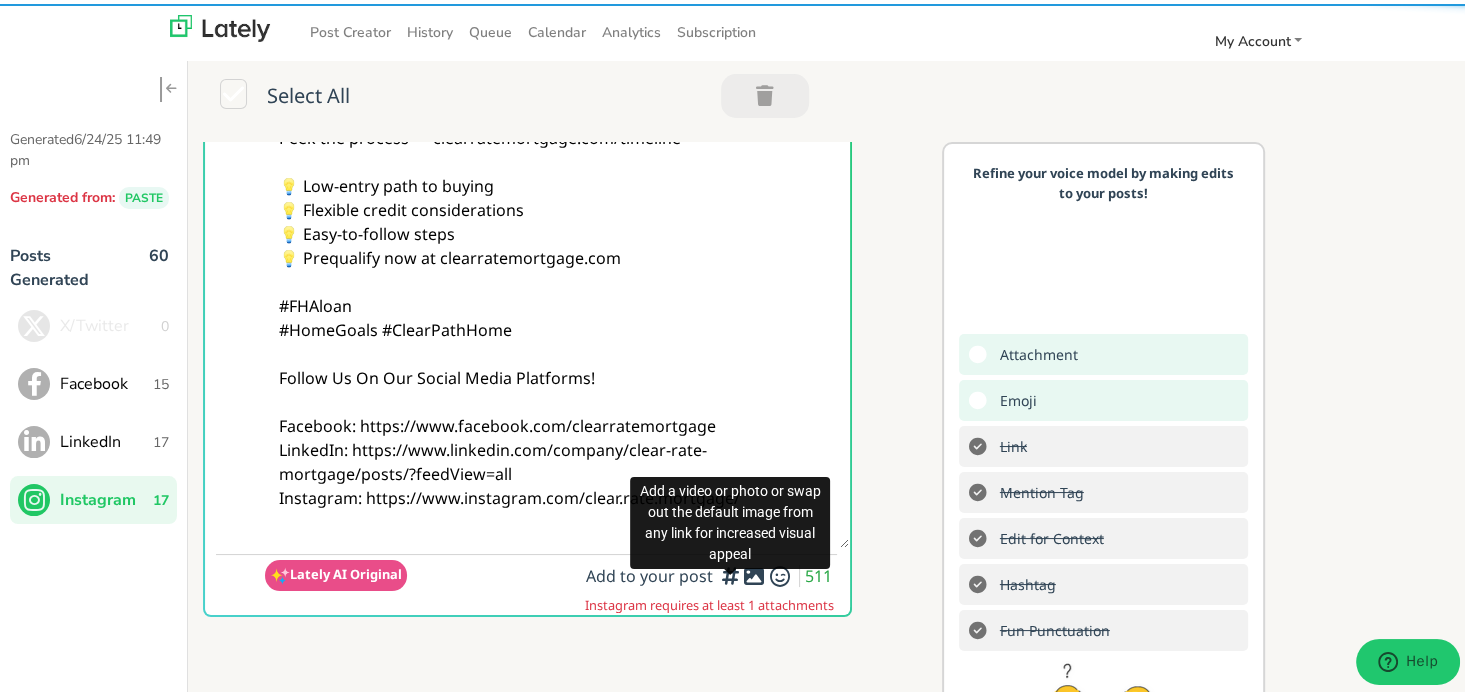 click at bounding box center (754, 572) 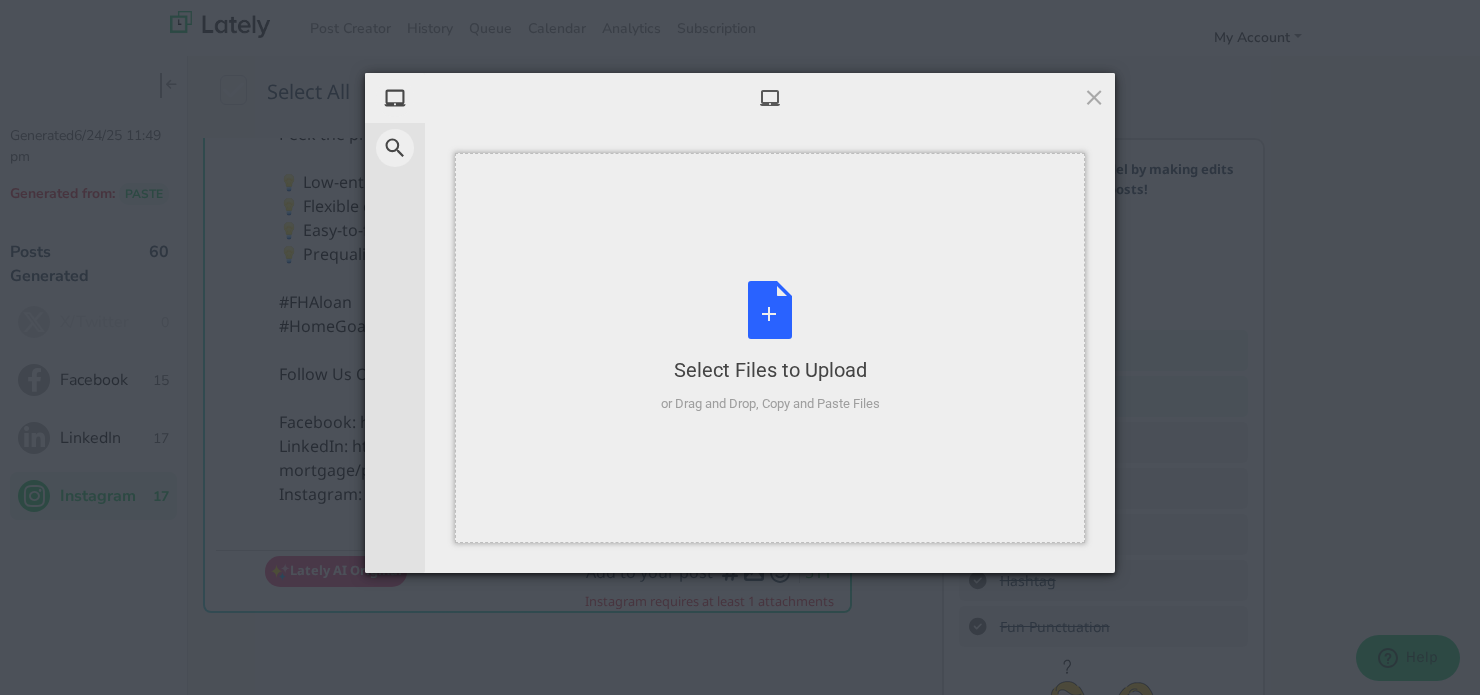 click on "Select Files to Upload
or Drag and Drop, Copy and Paste Files" at bounding box center (770, 347) 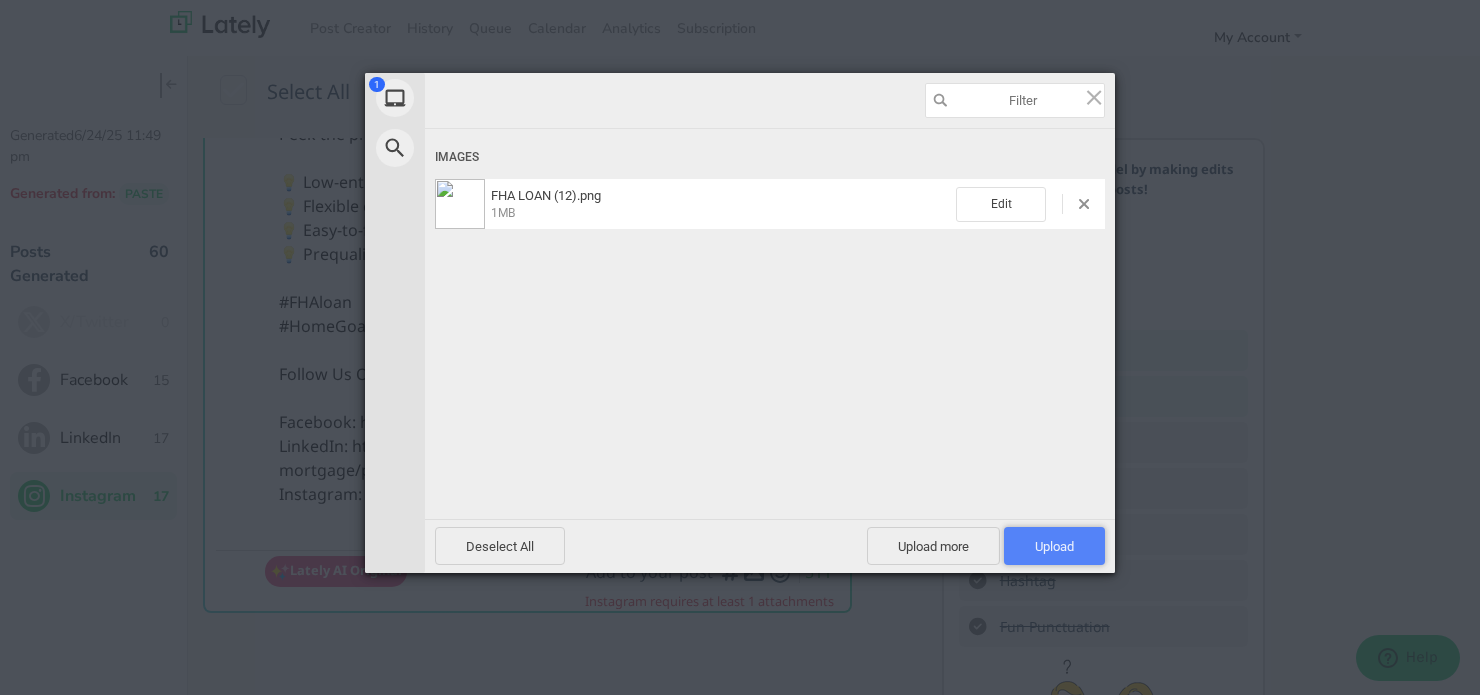 click on "Upload
1" at bounding box center [1054, 546] 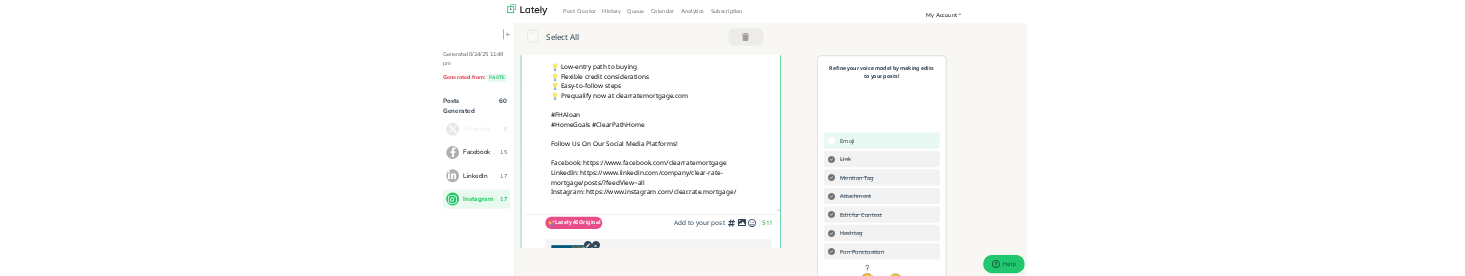 scroll, scrollTop: 0, scrollLeft: 0, axis: both 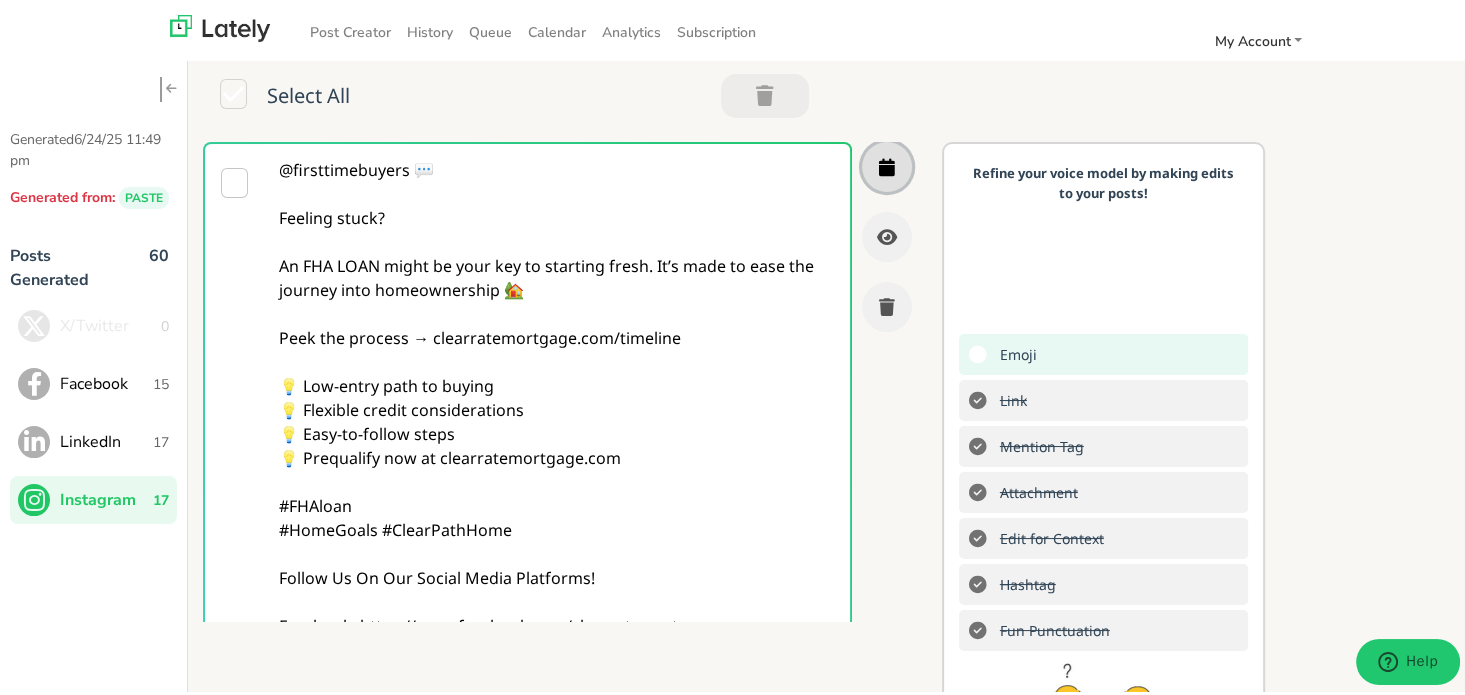 click at bounding box center [887, 163] 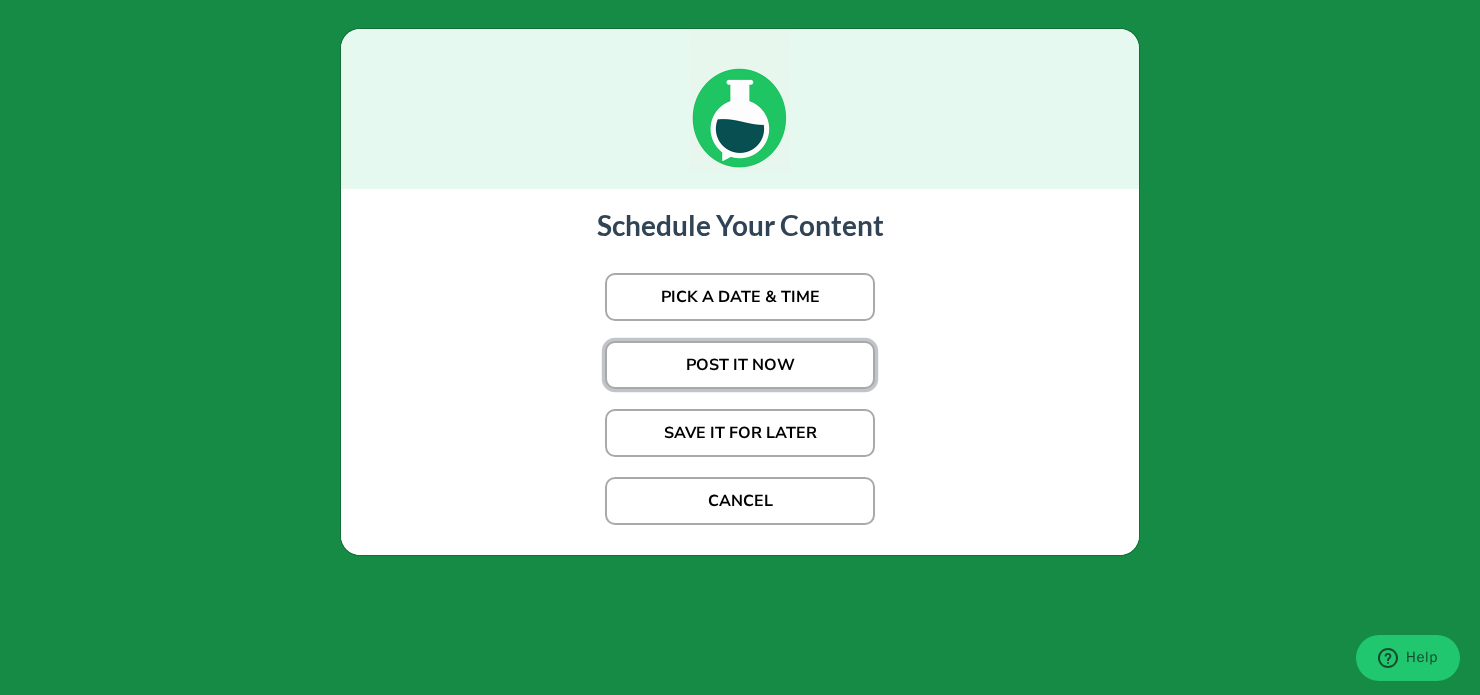 click on "POST IT NOW" at bounding box center (740, 365) 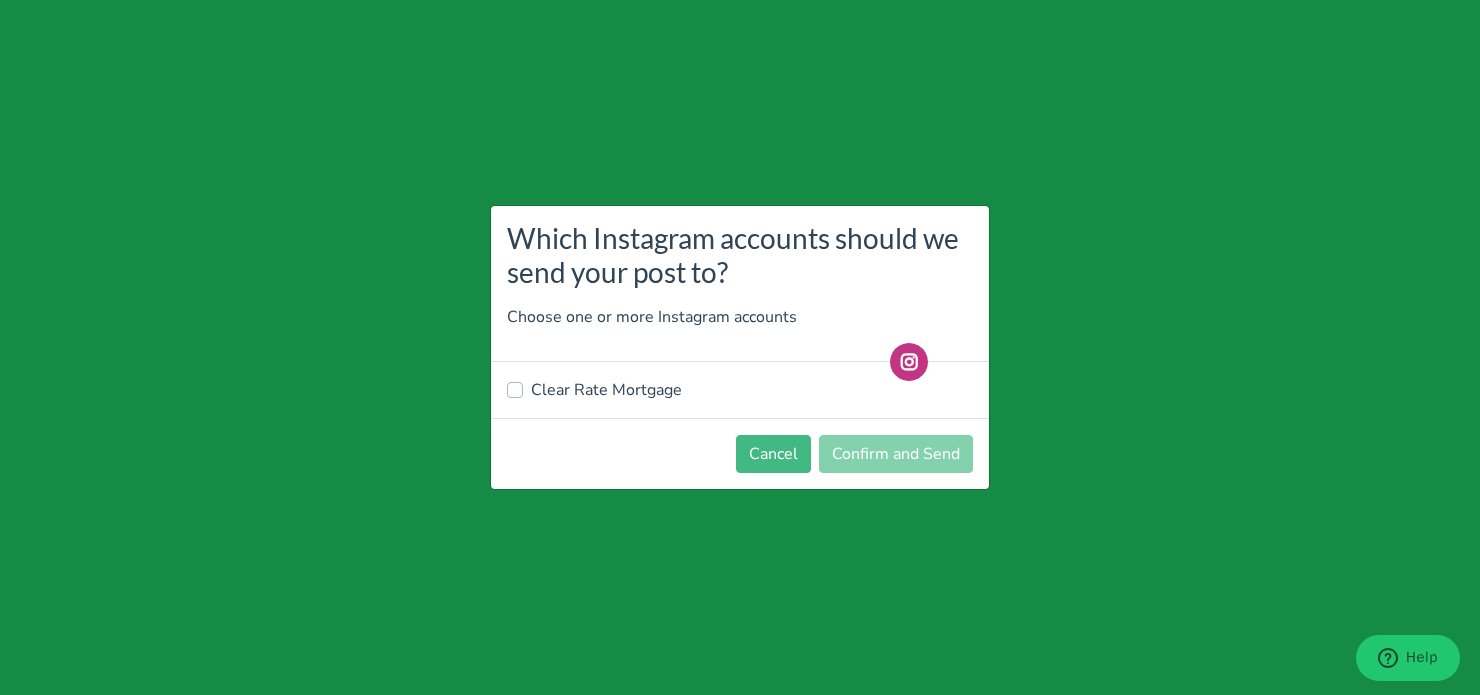 click on "Clear Rate Mortgage" at bounding box center (606, 390) 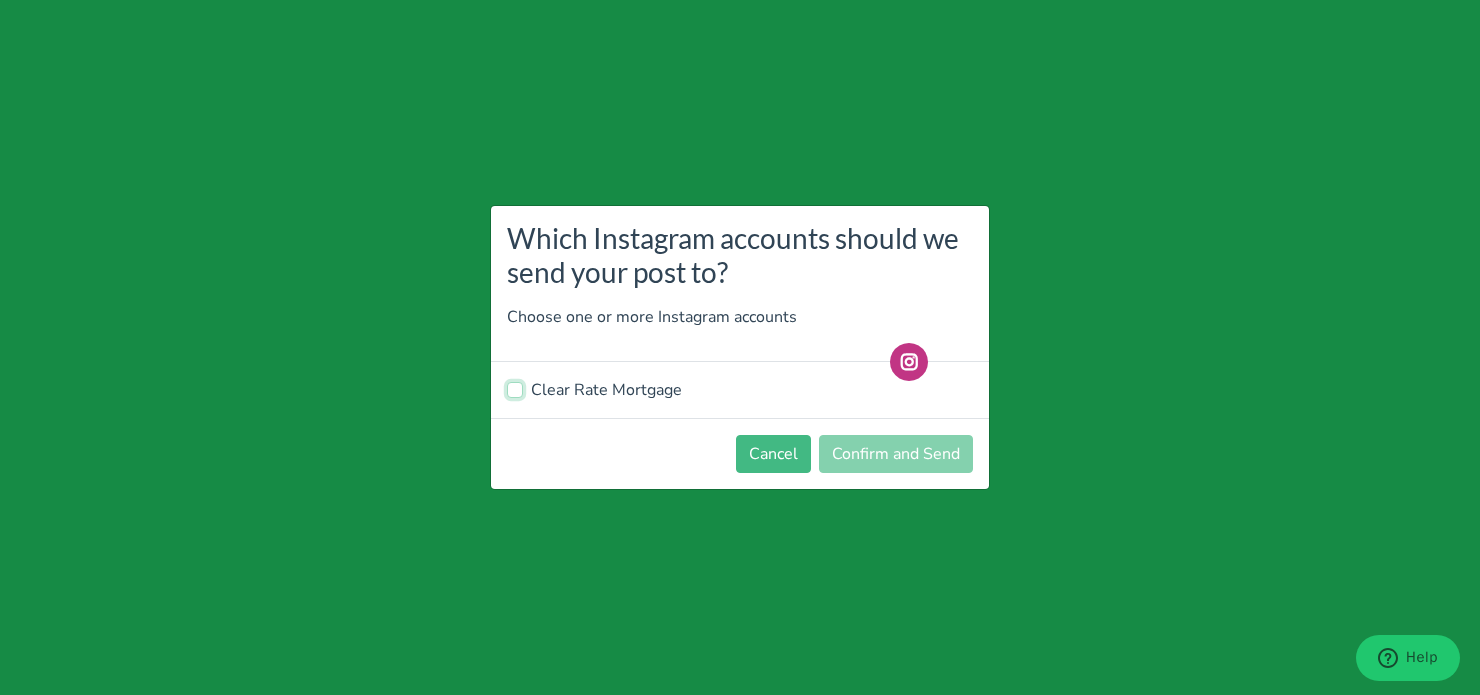 click on "Clear Rate Mortgage" at bounding box center [515, 388] 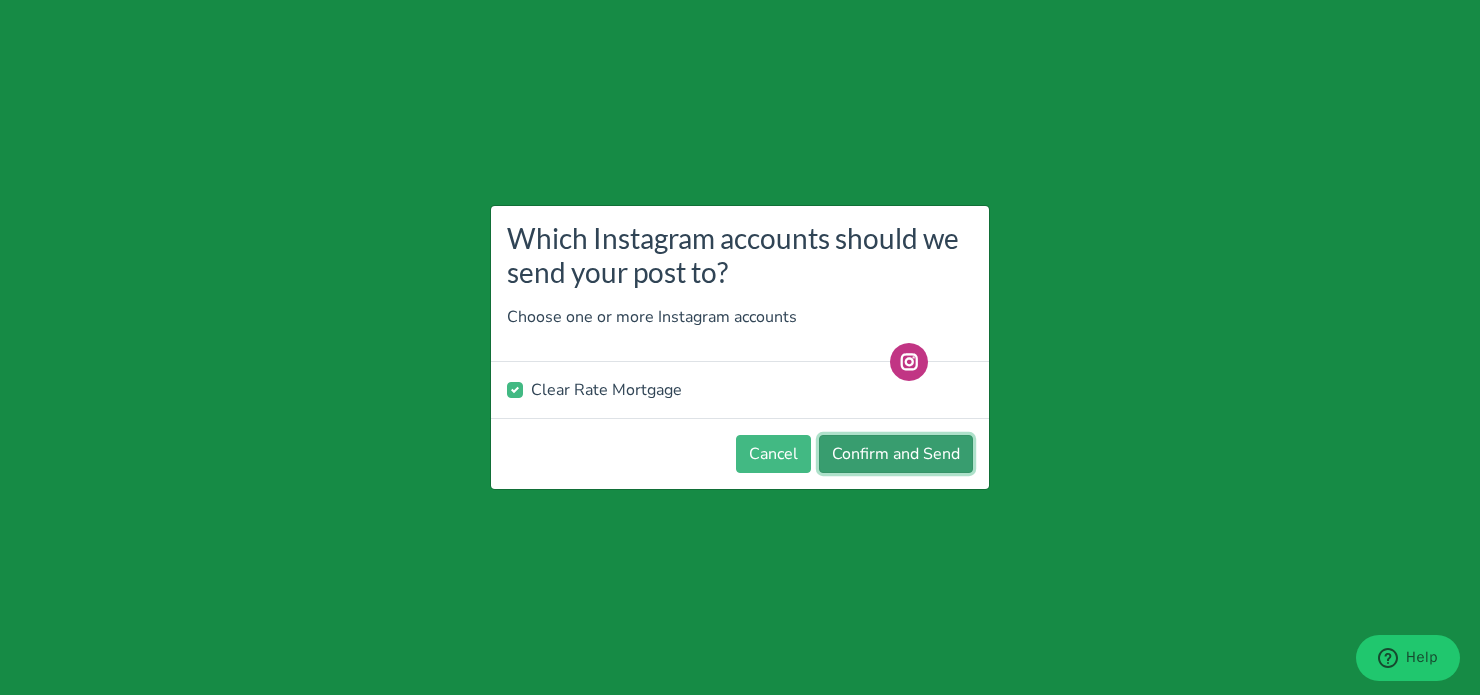 click on "Confirm and Send" at bounding box center (896, 454) 